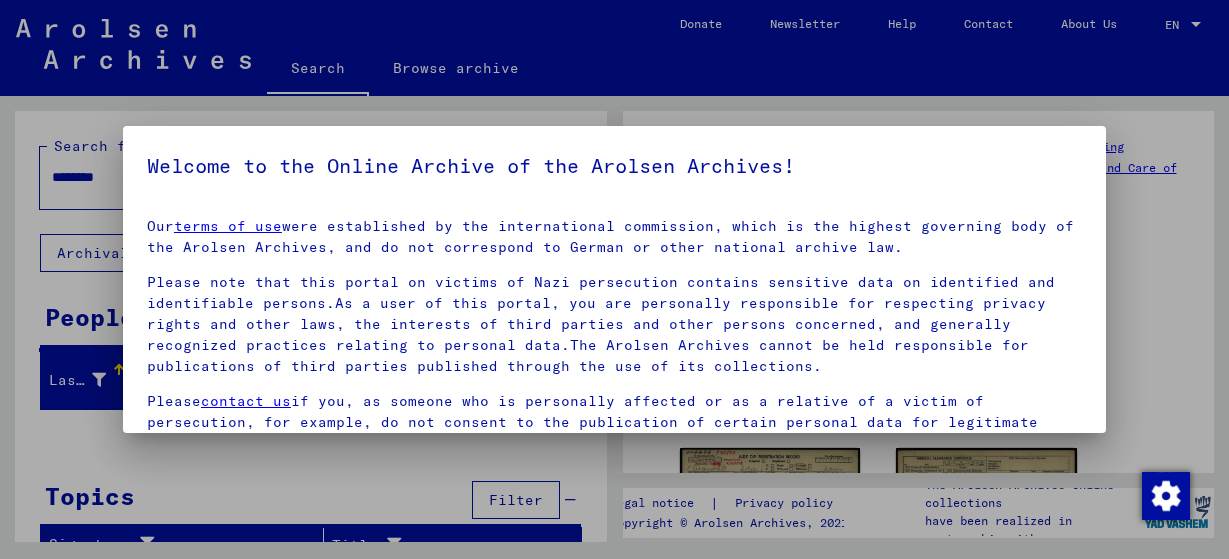 scroll, scrollTop: 0, scrollLeft: 0, axis: both 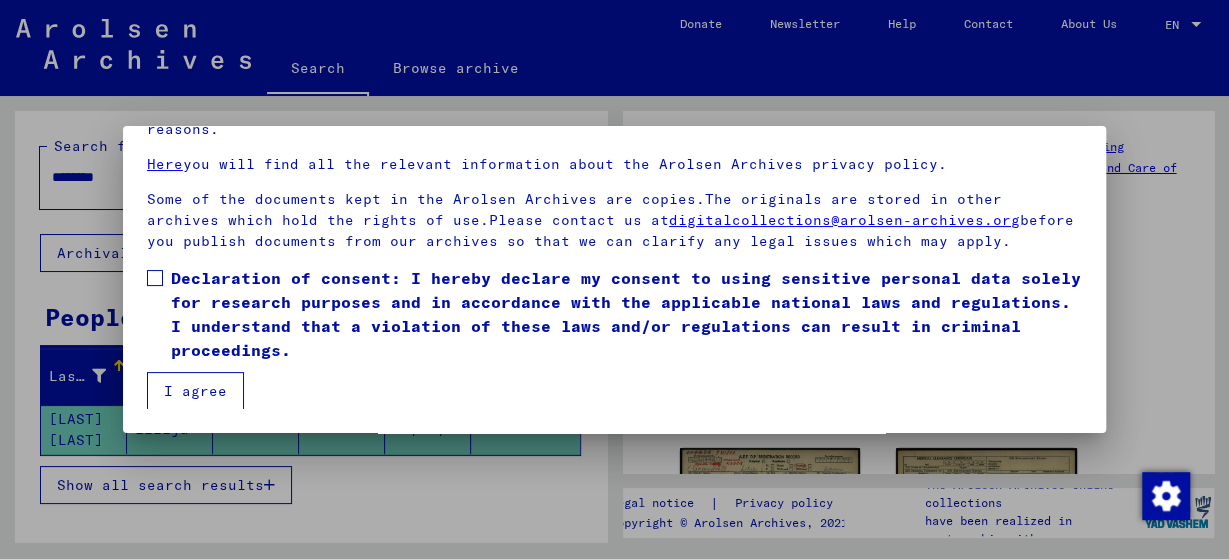 click at bounding box center [155, 278] 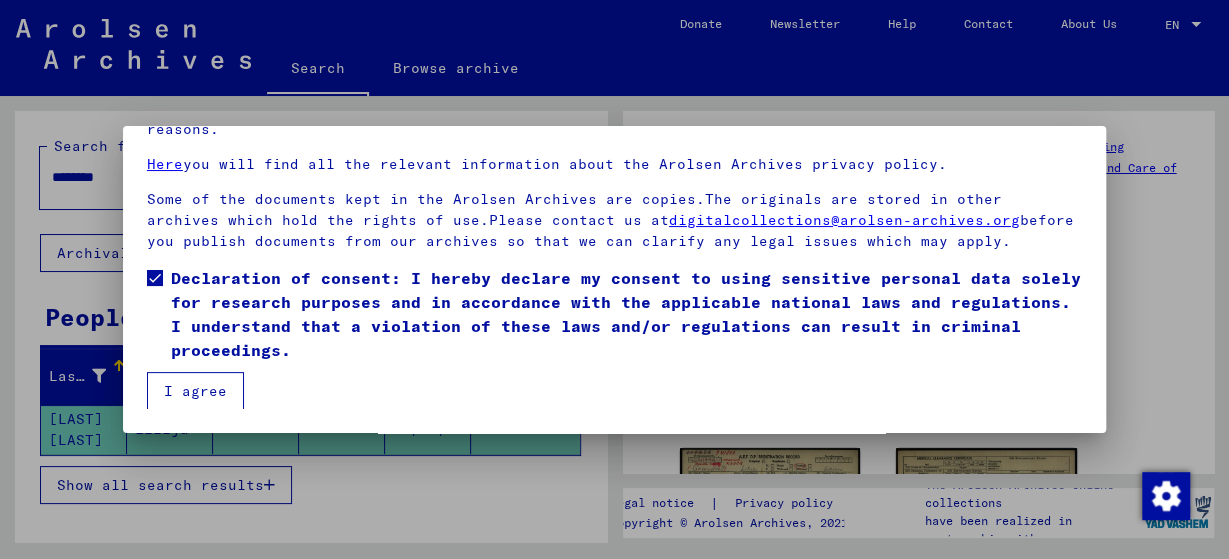 click on "Declaration of consent: I hereby declare my consent to using sensitive personal data solely for research purposes and in accordance with the applicable national laws and regulations. I understand that a violation of these laws and/or regulations can result in criminal proceedings." at bounding box center [614, 319] 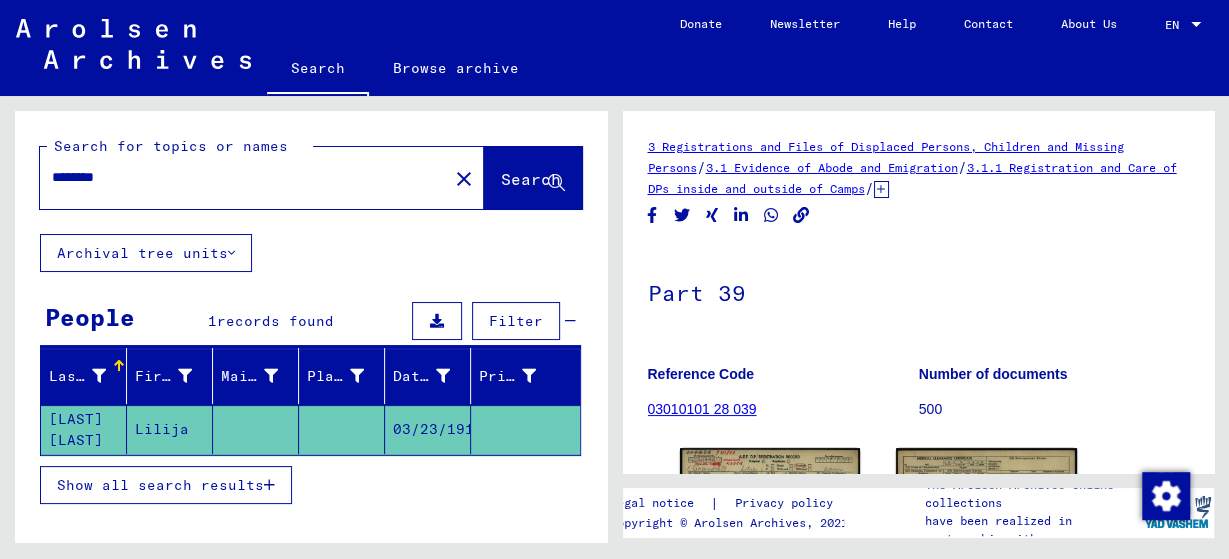 click on "********" at bounding box center (244, 177) 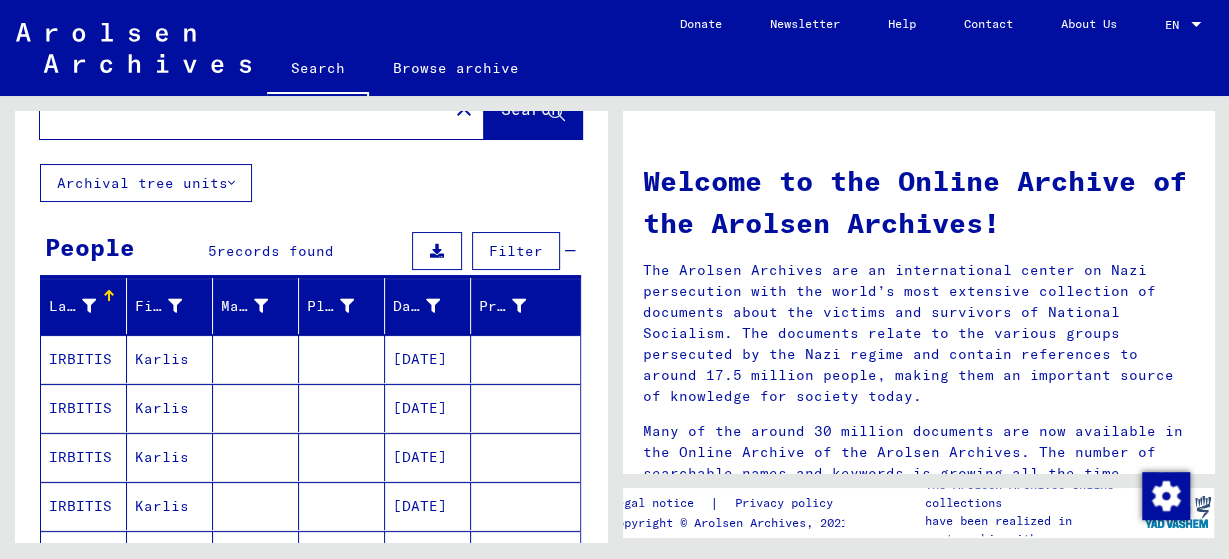 scroll, scrollTop: 104, scrollLeft: 0, axis: vertical 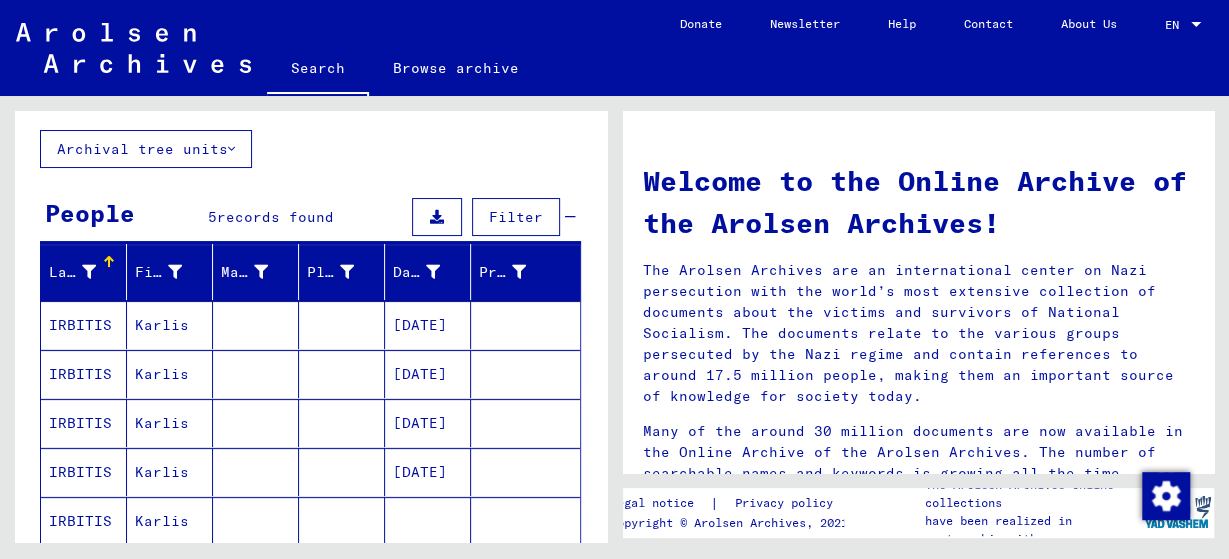click on "Karlis" at bounding box center [170, 374] 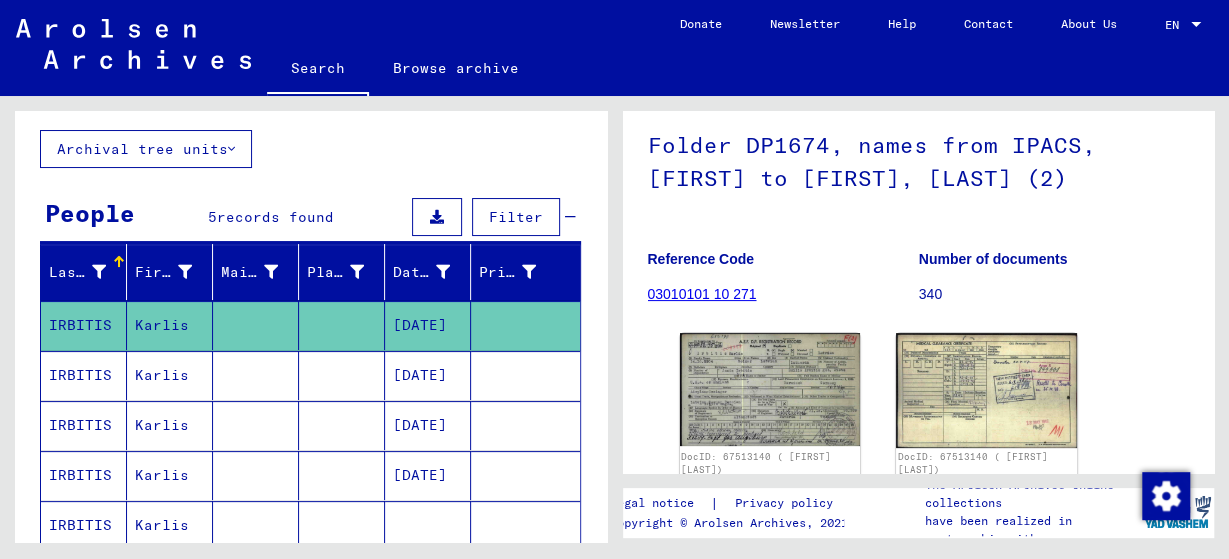 scroll, scrollTop: 208, scrollLeft: 0, axis: vertical 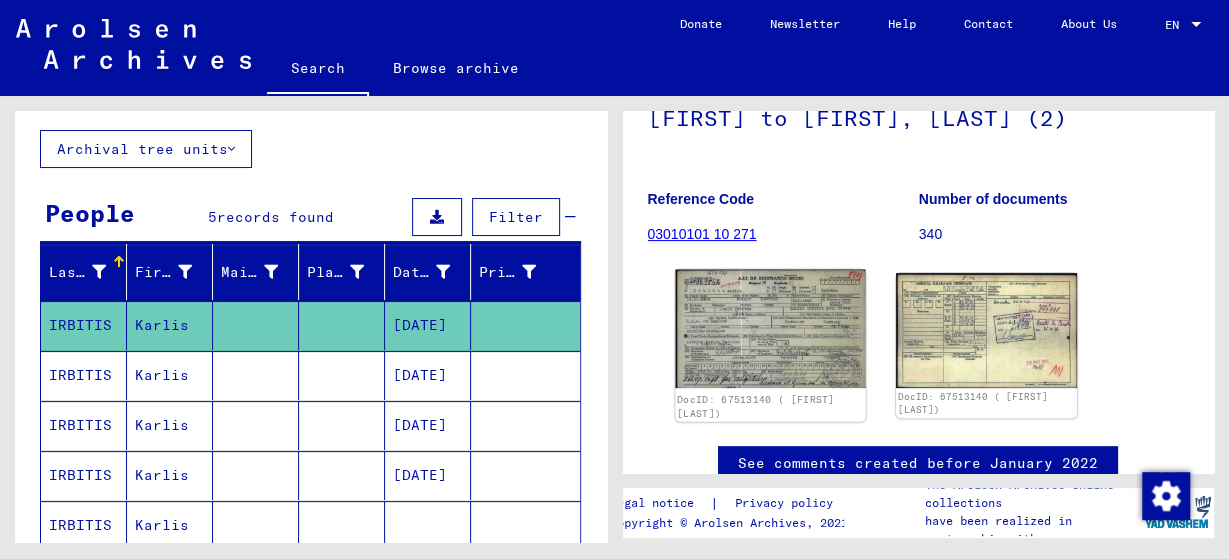 click 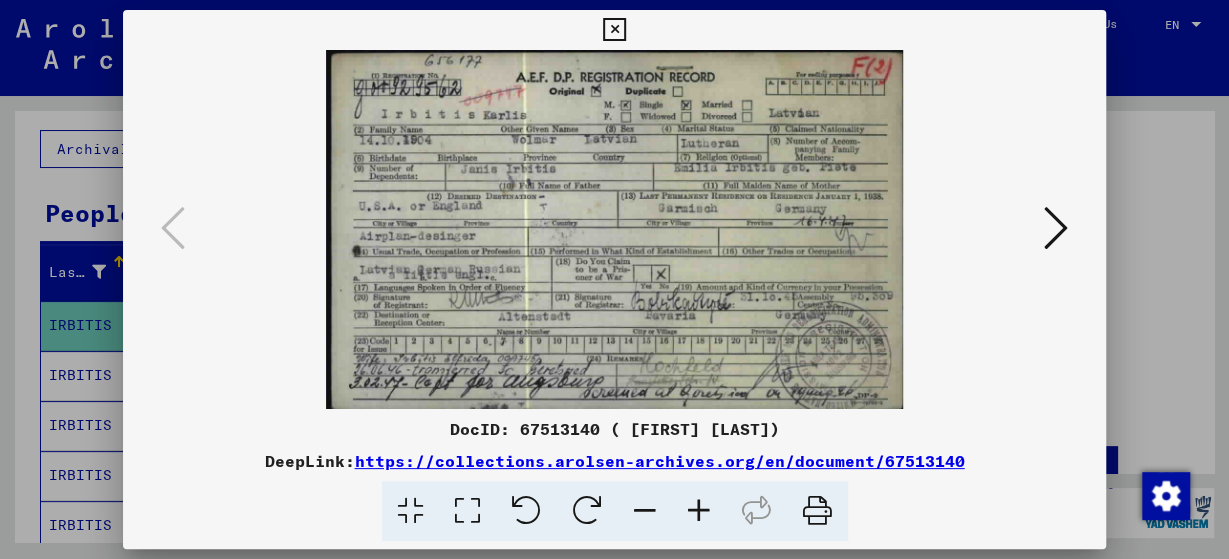 click at bounding box center [1056, 228] 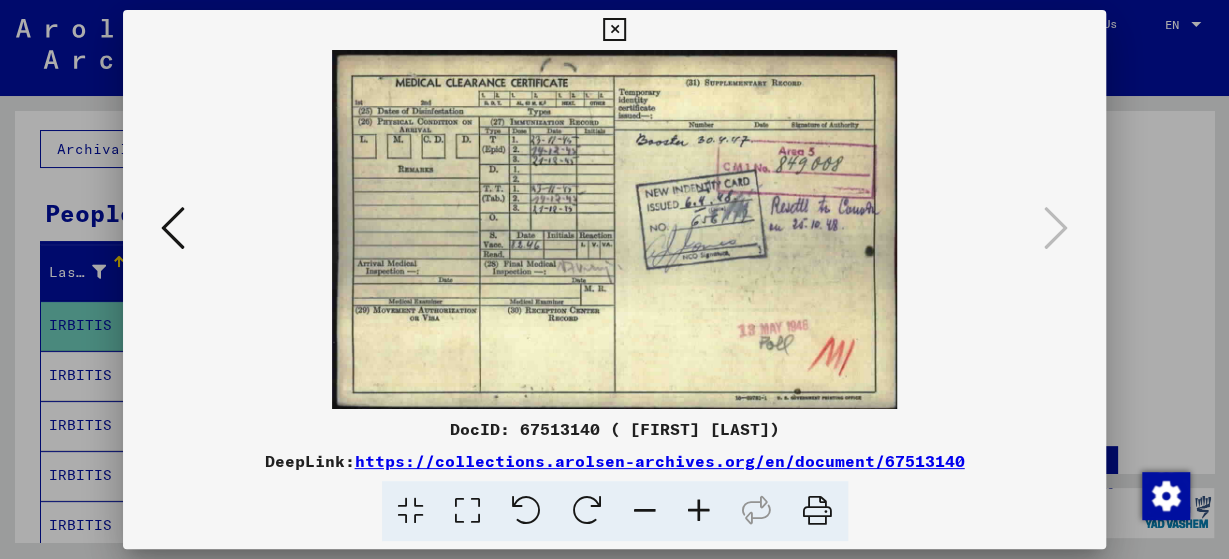 click at bounding box center [614, 30] 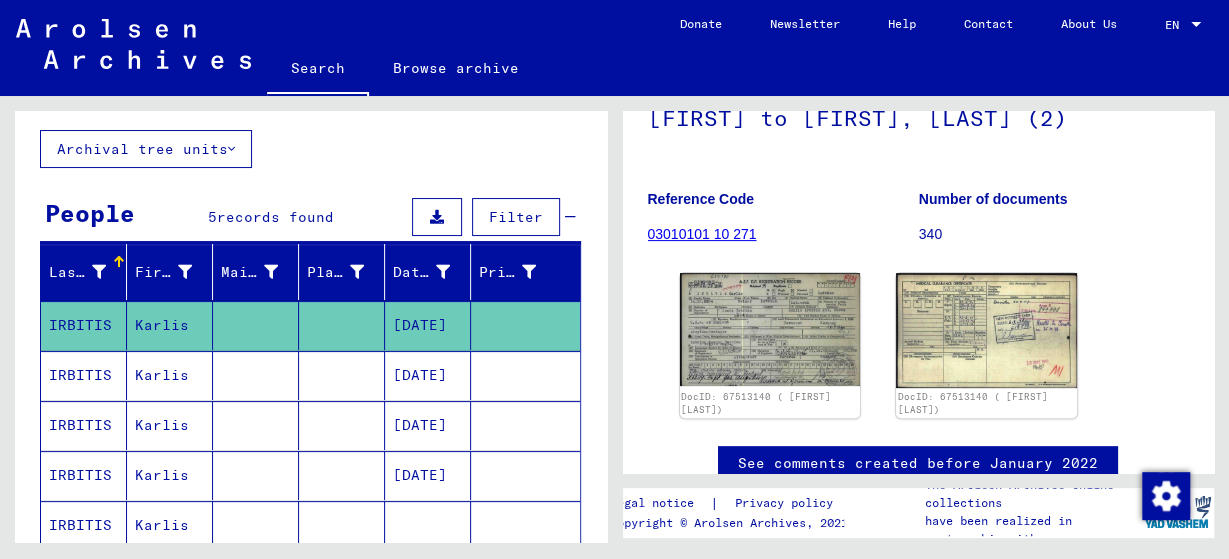click at bounding box center (256, 425) 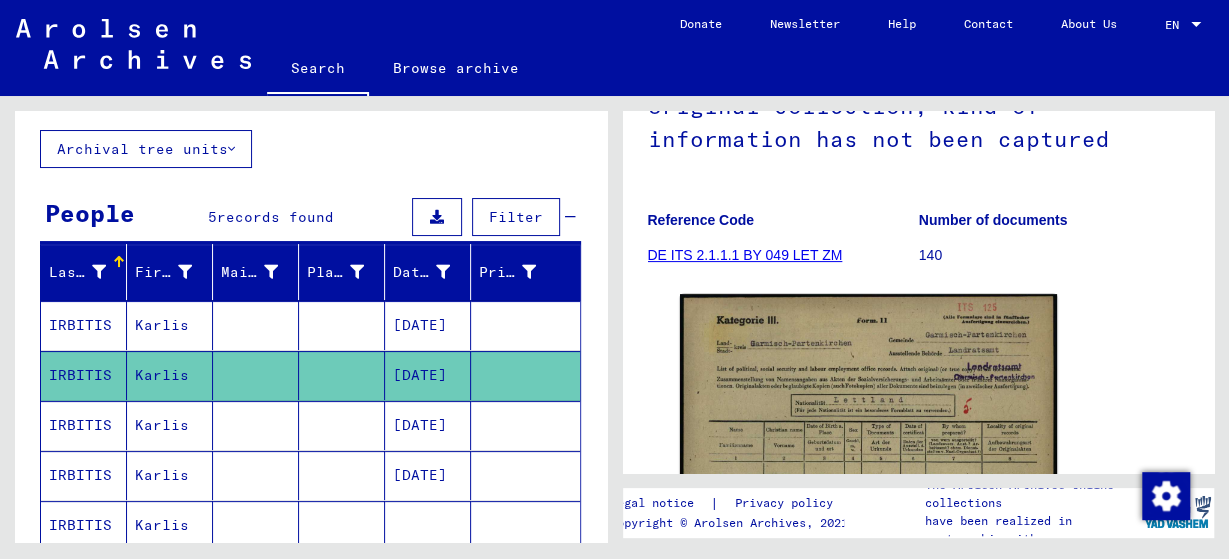 scroll, scrollTop: 312, scrollLeft: 0, axis: vertical 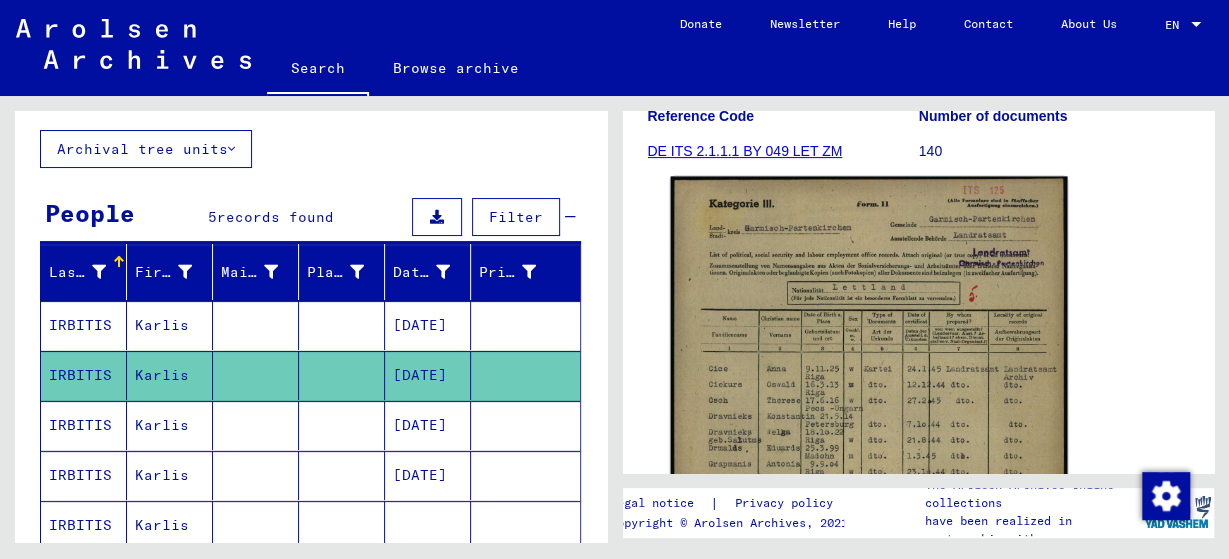 click 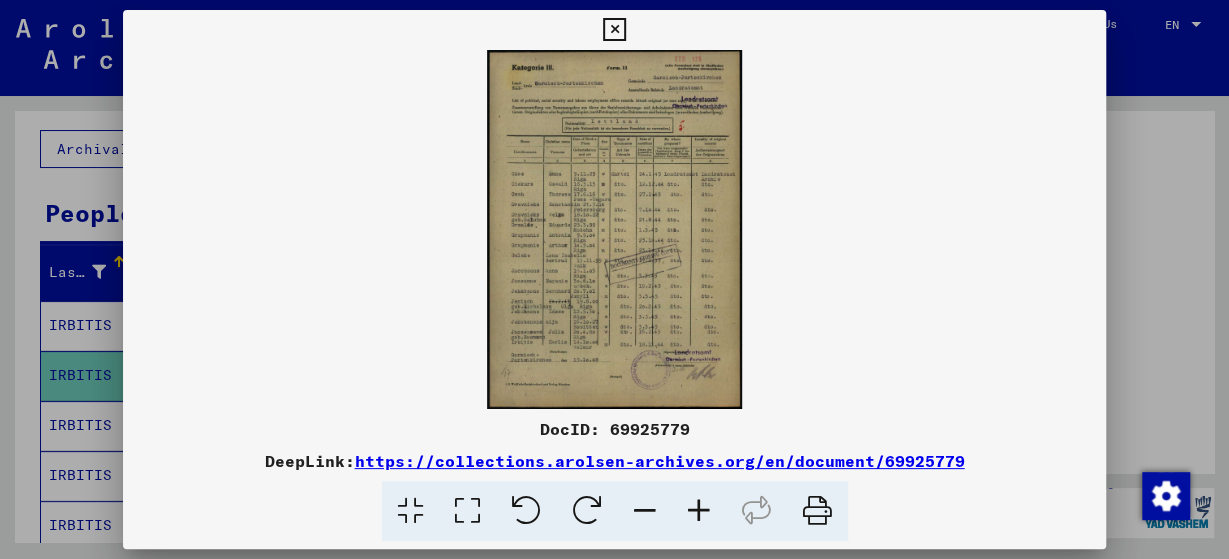 drag, startPoint x: 1095, startPoint y: 19, endPoint x: 751, endPoint y: 151, distance: 368.45624 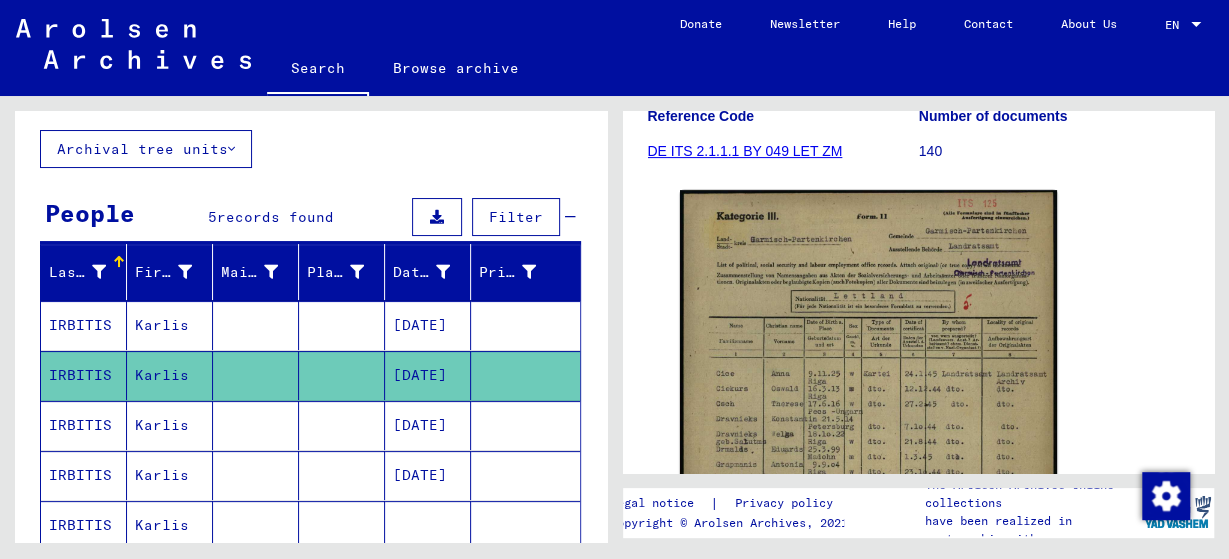 click on "IRBITIS" at bounding box center (84, 475) 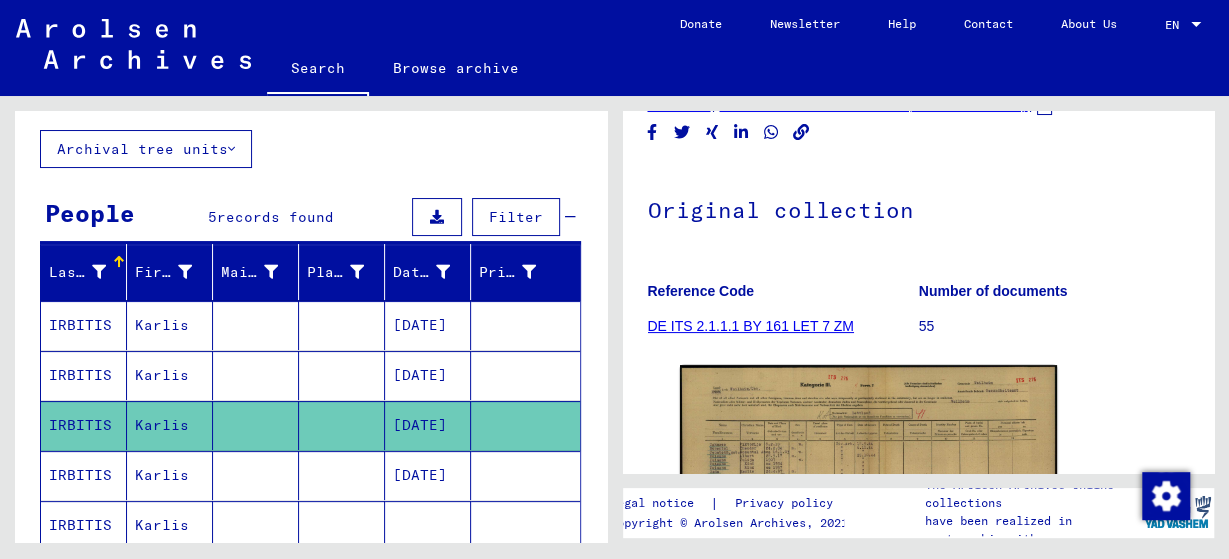 scroll, scrollTop: 208, scrollLeft: 0, axis: vertical 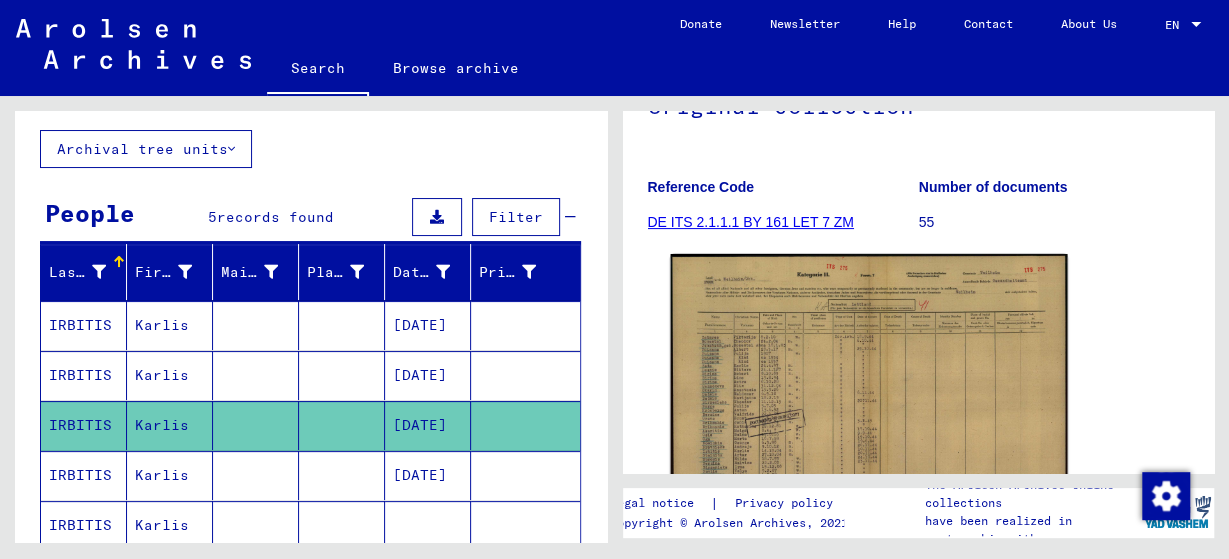 click 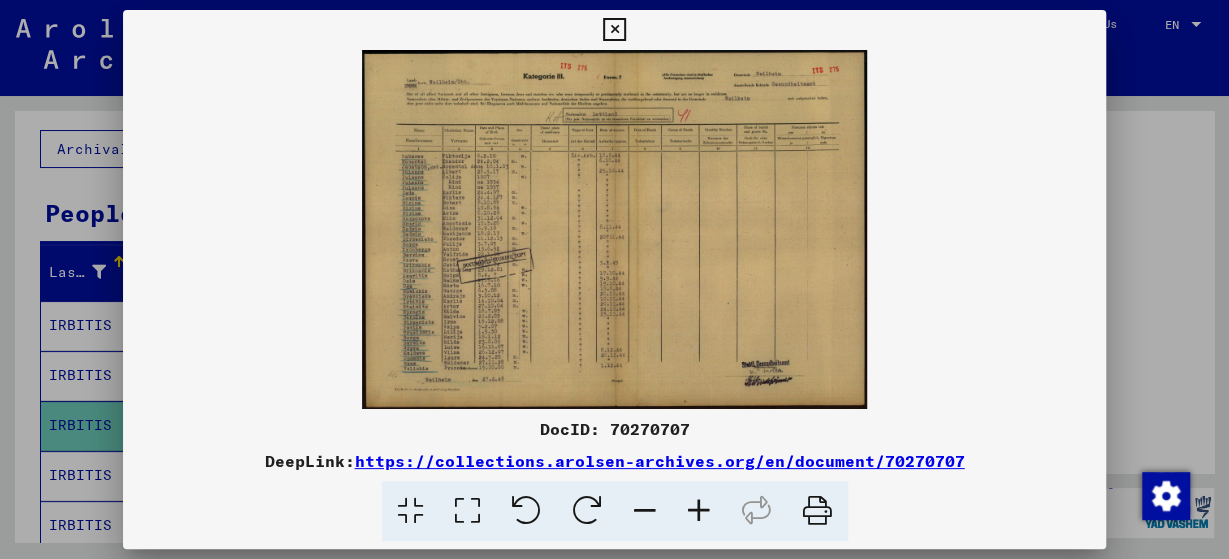 drag, startPoint x: 1089, startPoint y: 30, endPoint x: 886, endPoint y: 143, distance: 232.33167 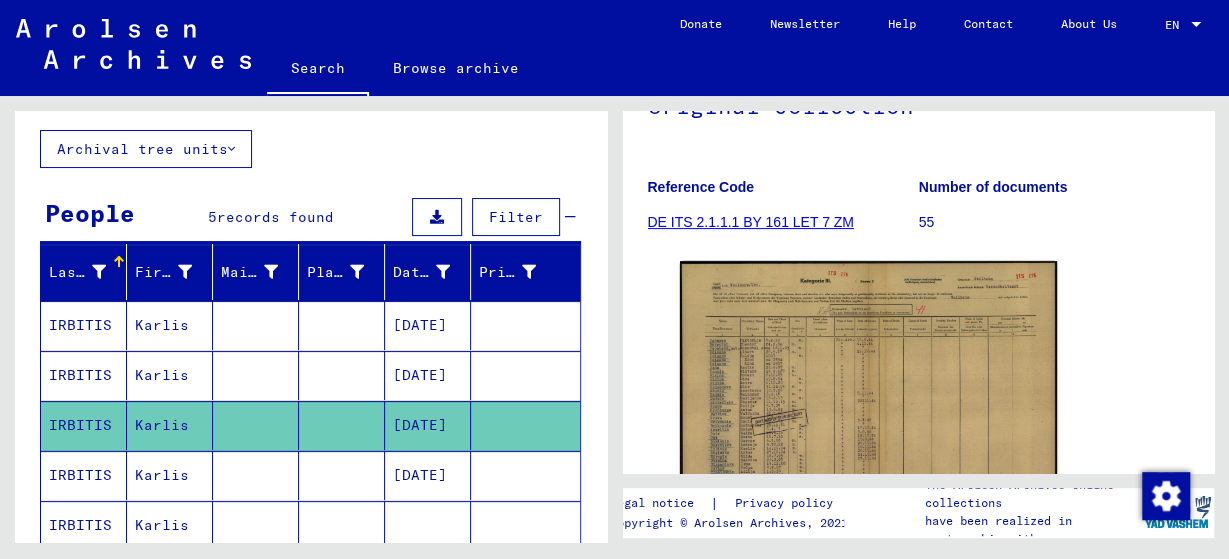 click 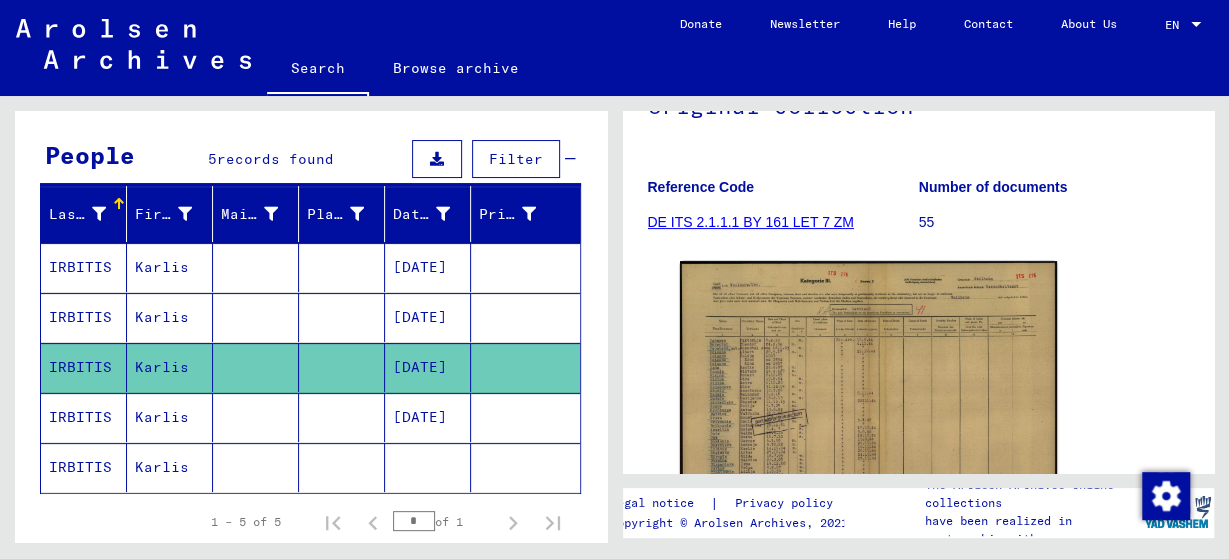 scroll, scrollTop: 208, scrollLeft: 0, axis: vertical 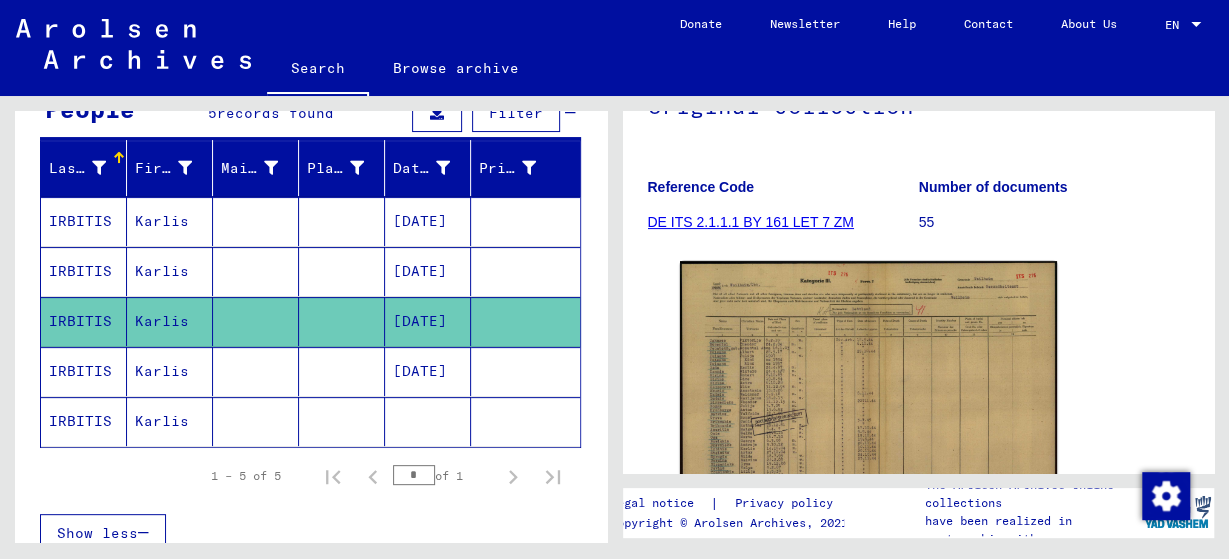 click on "Karlis" at bounding box center (170, 421) 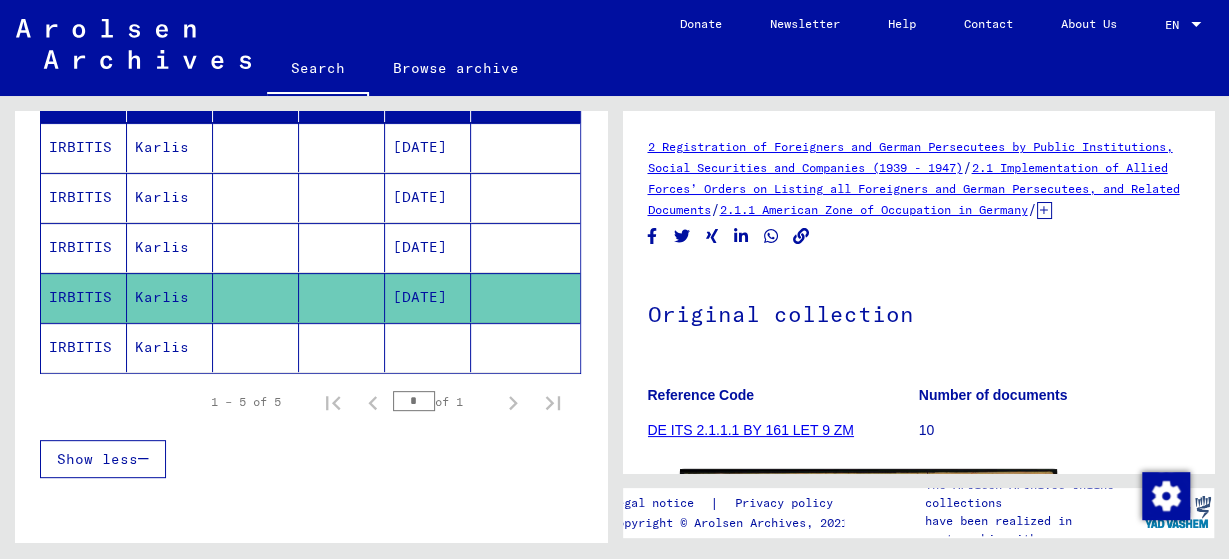 scroll, scrollTop: 312, scrollLeft: 0, axis: vertical 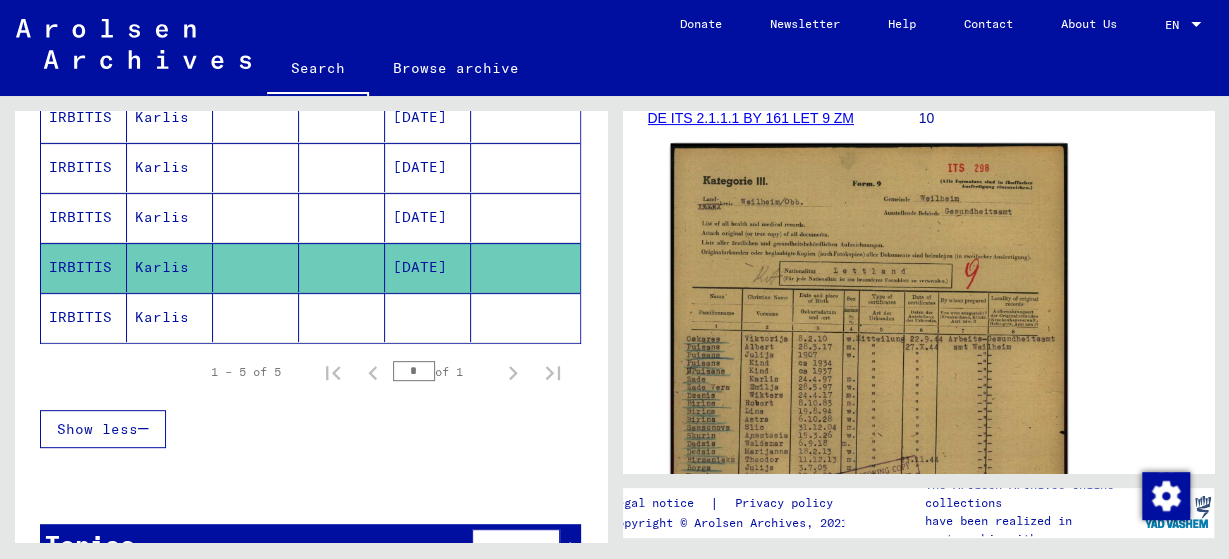 click 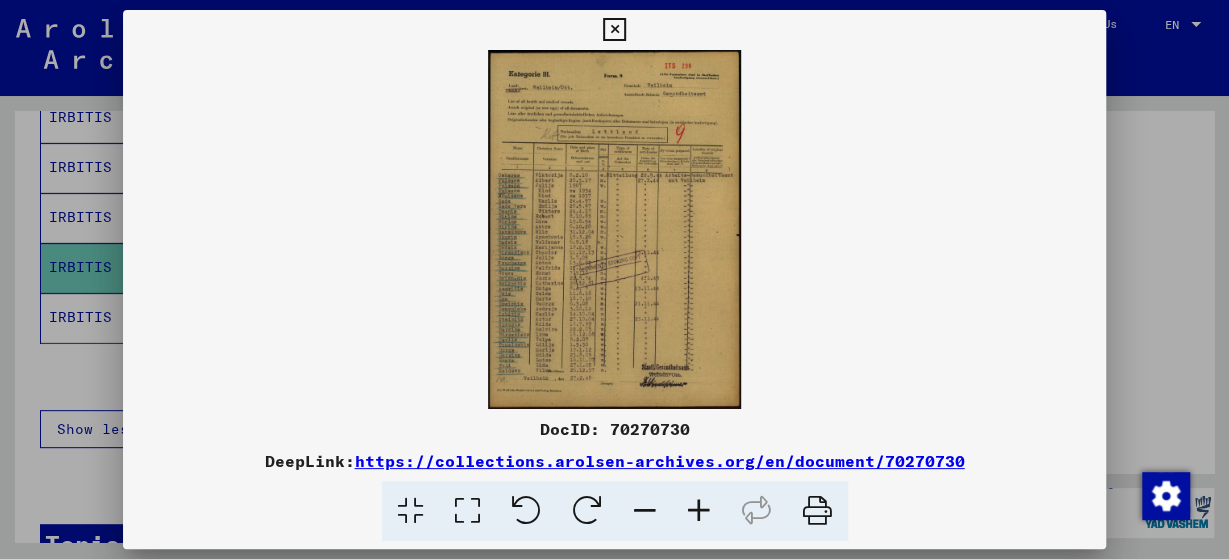 drag, startPoint x: 1085, startPoint y: 22, endPoint x: 1041, endPoint y: 55, distance: 55 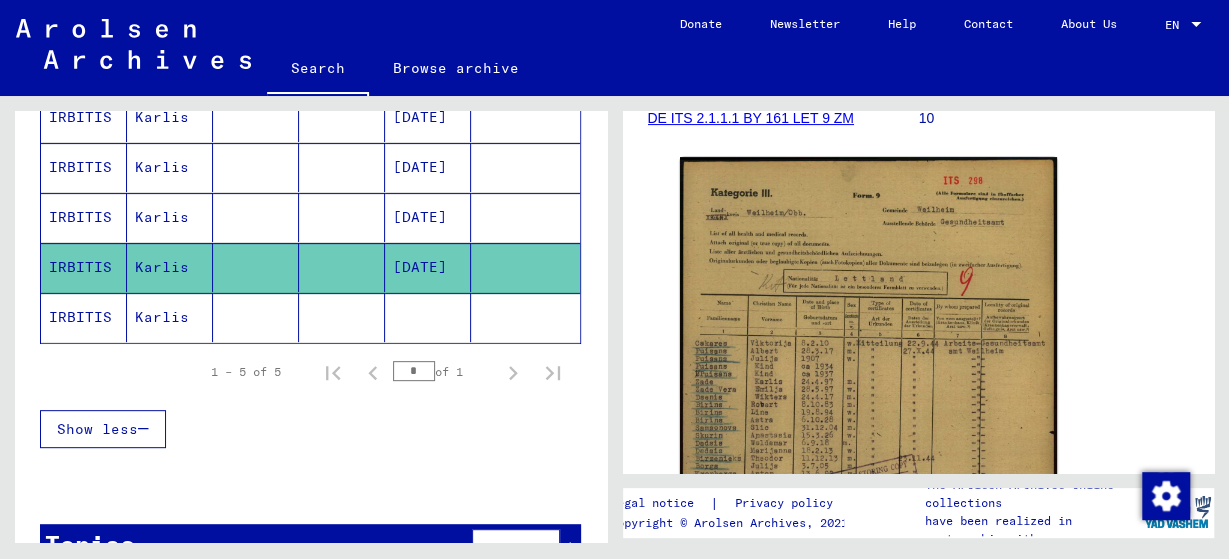 click on "IRBITIS" 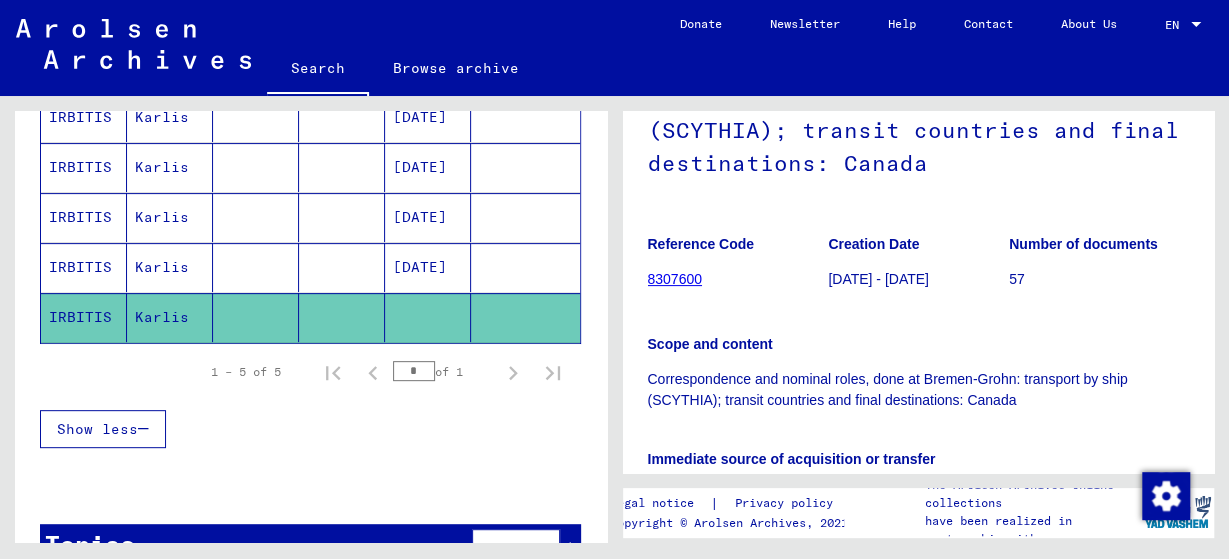 scroll, scrollTop: 416, scrollLeft: 0, axis: vertical 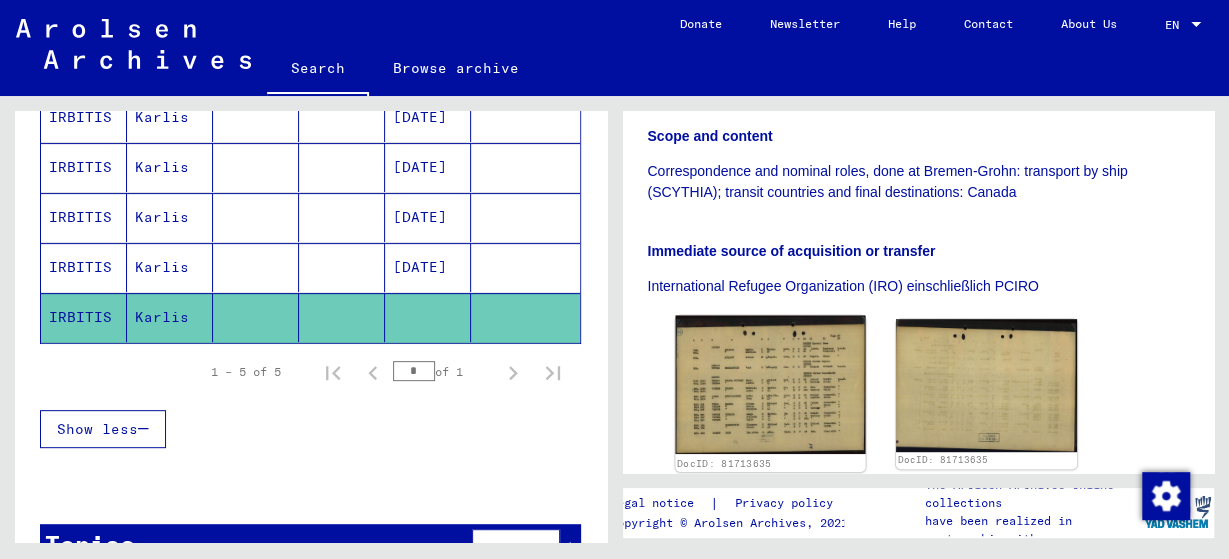 click 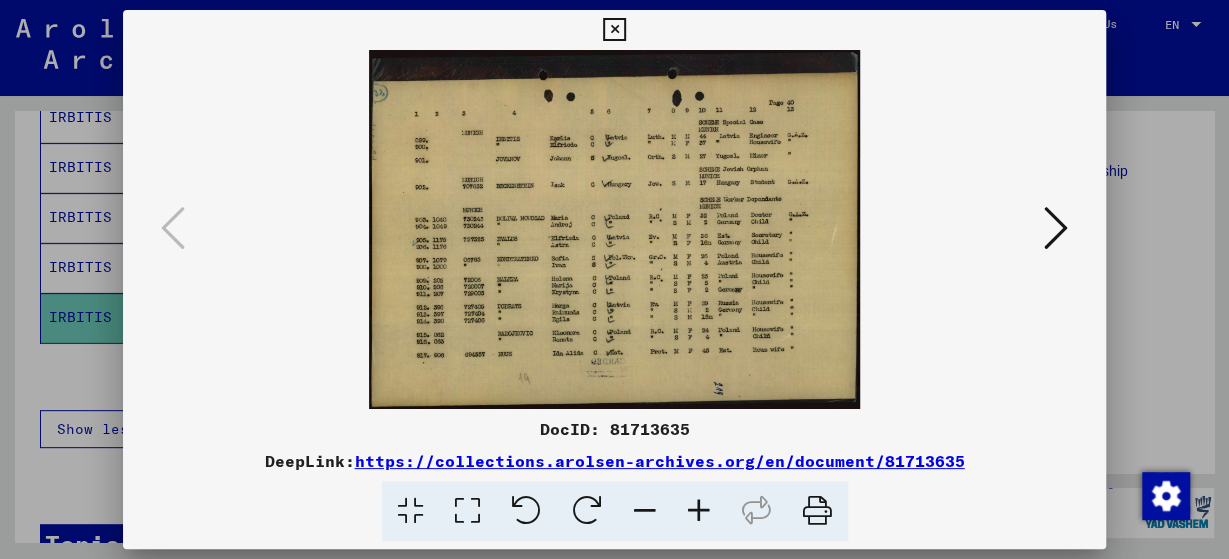 click at bounding box center [699, 511] 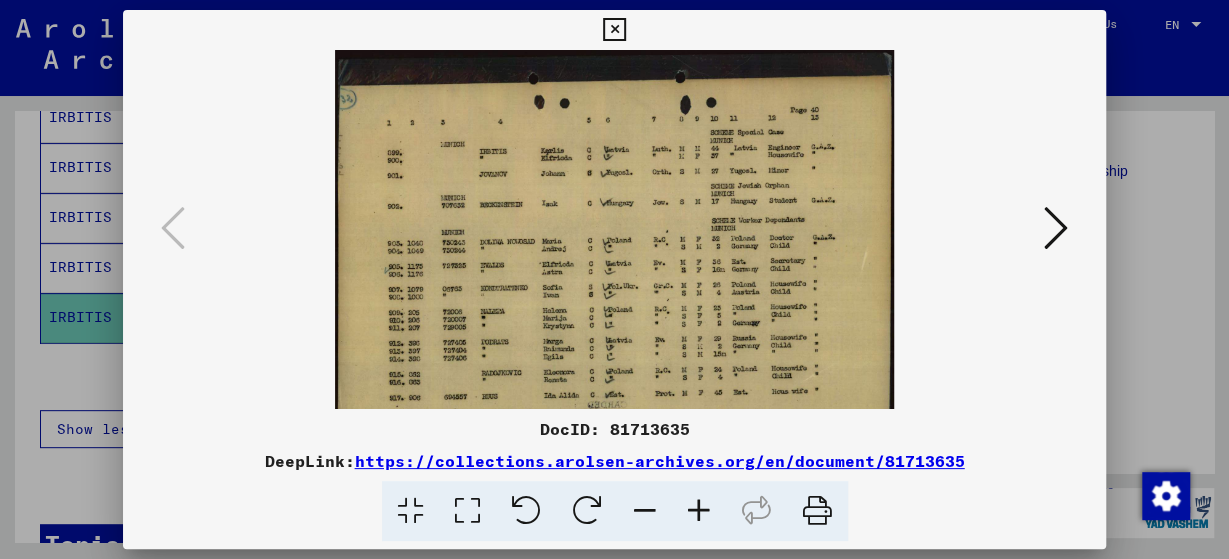 click at bounding box center (699, 511) 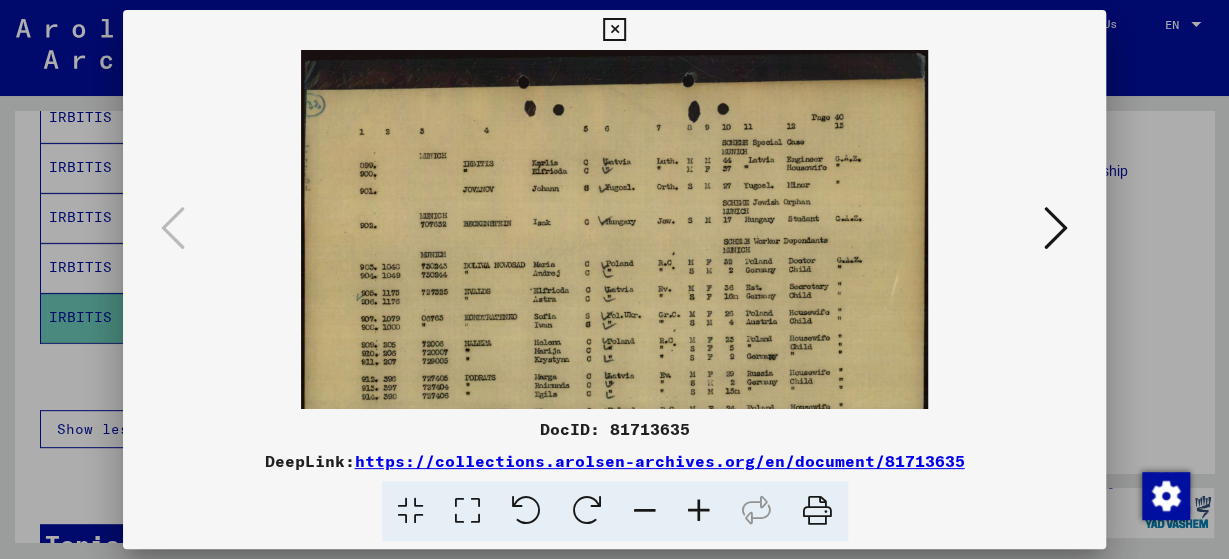click at bounding box center (699, 511) 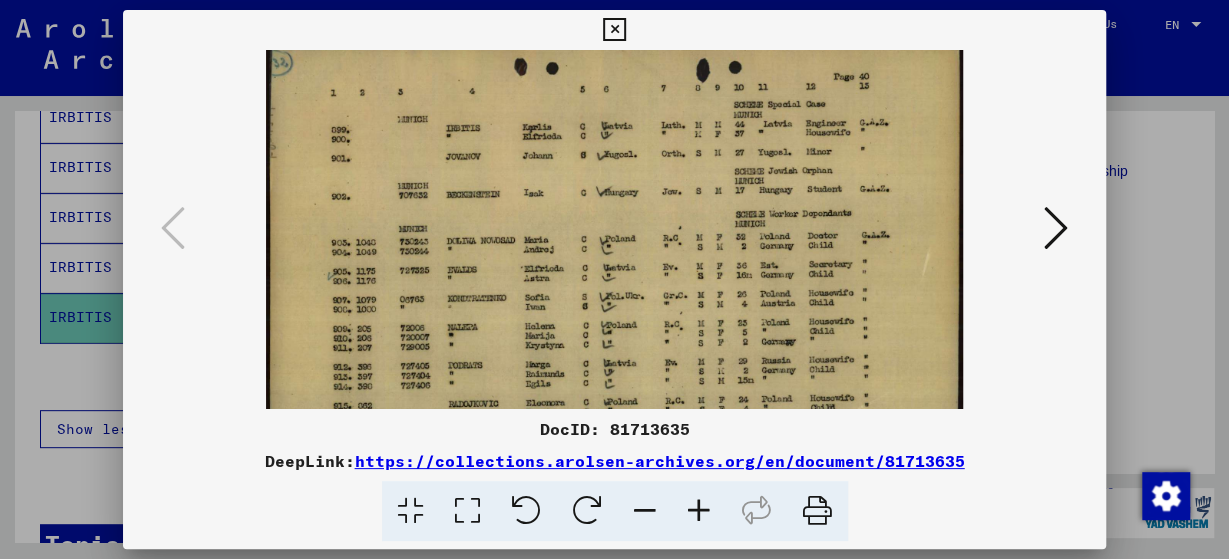 drag, startPoint x: 603, startPoint y: 348, endPoint x: 594, endPoint y: 255, distance: 93.43447 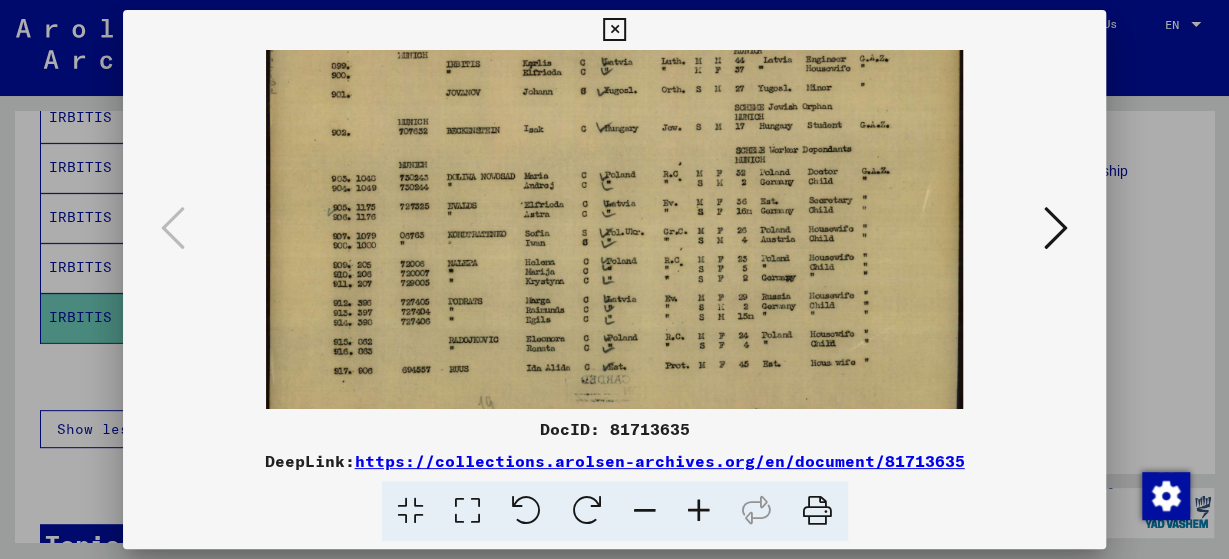 drag, startPoint x: 594, startPoint y: 255, endPoint x: 597, endPoint y: 233, distance: 22.203604 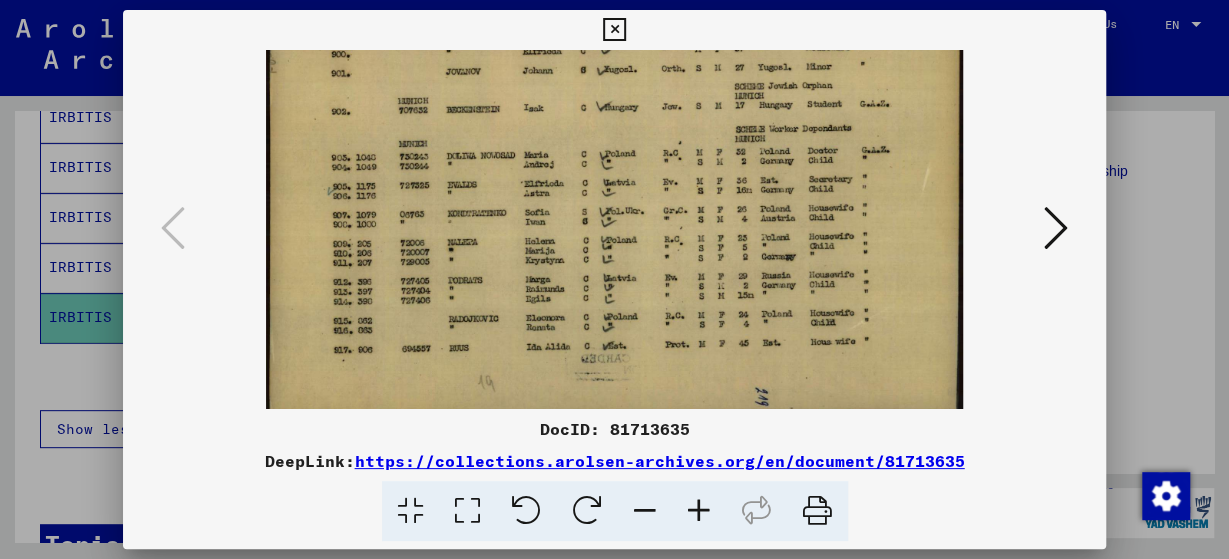 scroll, scrollTop: 150, scrollLeft: 0, axis: vertical 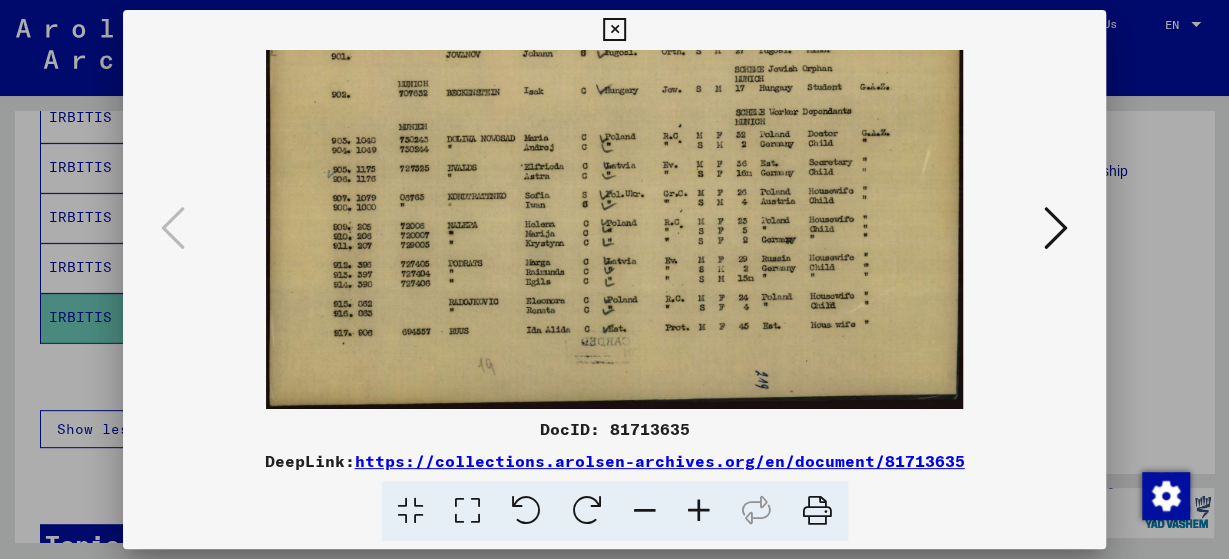 drag, startPoint x: 597, startPoint y: 233, endPoint x: 611, endPoint y: 198, distance: 37.696156 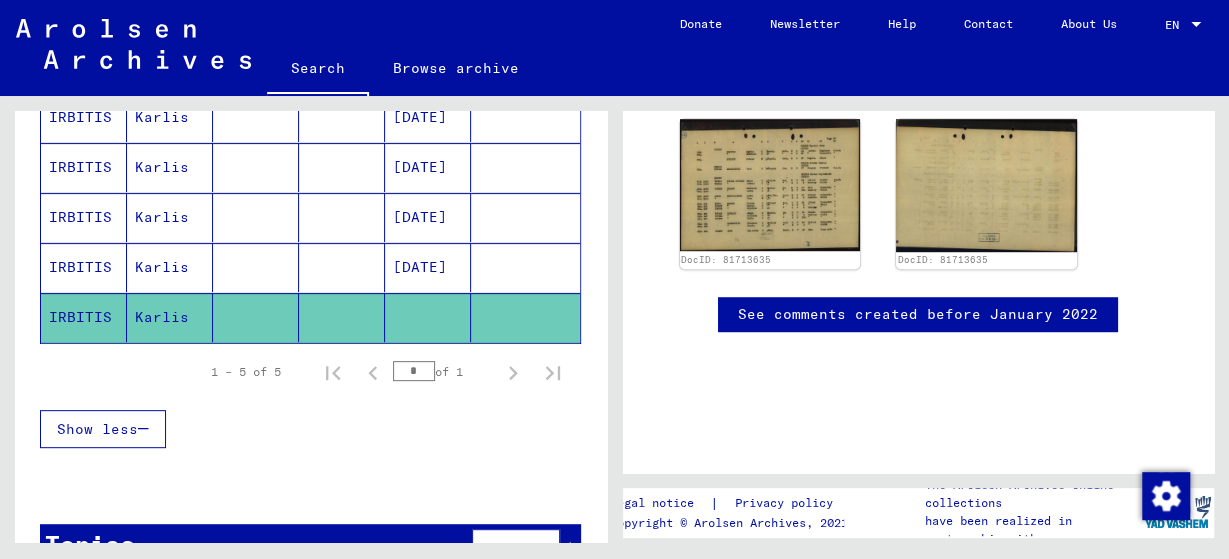 scroll, scrollTop: 624, scrollLeft: 0, axis: vertical 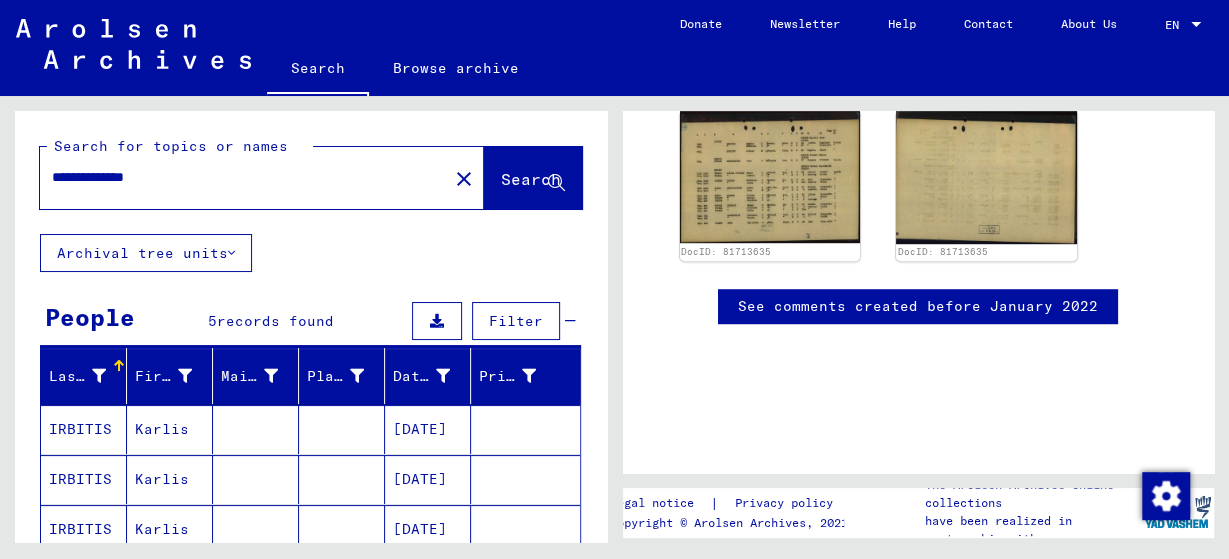 drag, startPoint x: 189, startPoint y: 176, endPoint x: -40, endPoint y: 149, distance: 230.58621 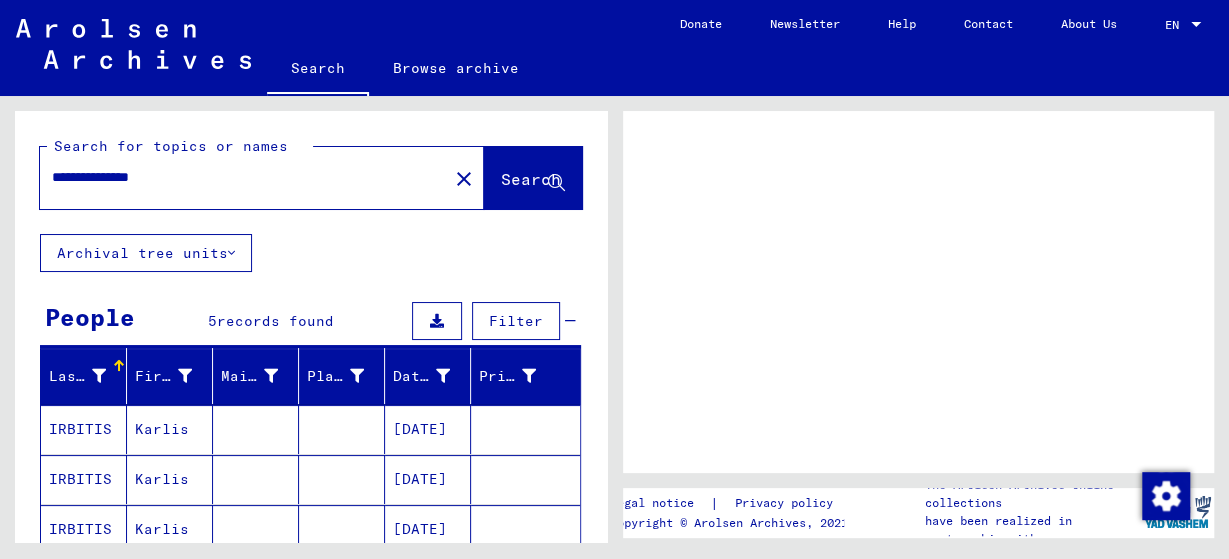 scroll, scrollTop: 0, scrollLeft: 0, axis: both 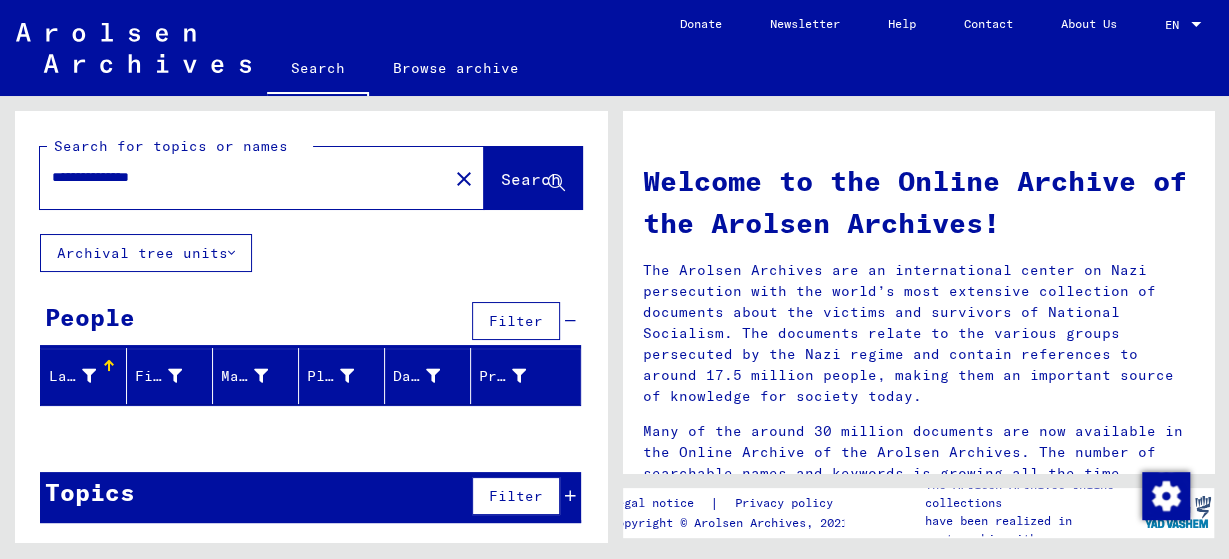 click on "**********" at bounding box center (238, 177) 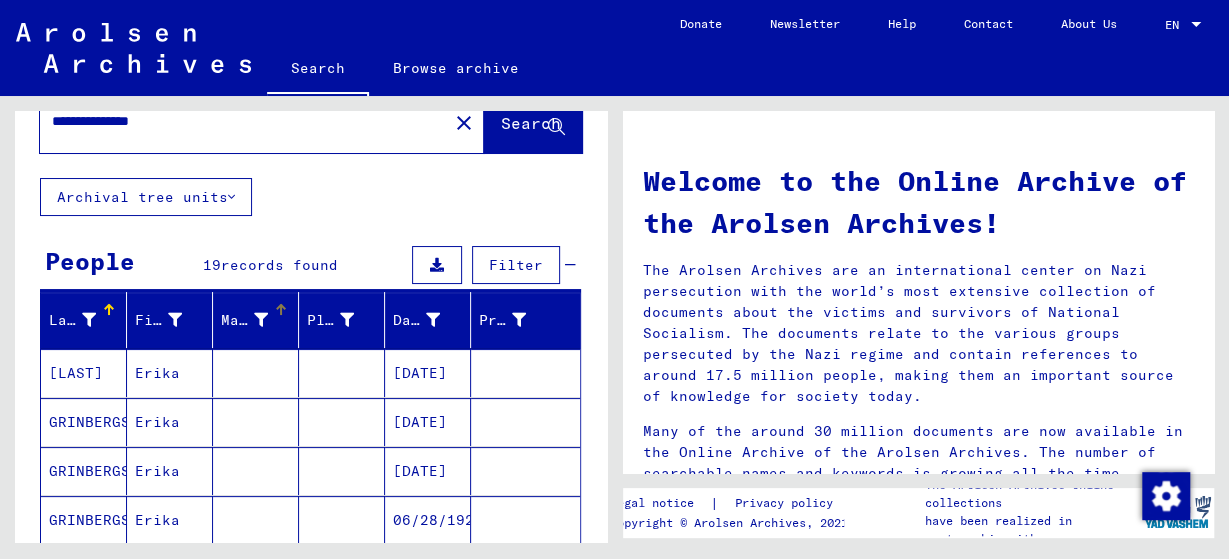 scroll, scrollTop: 104, scrollLeft: 0, axis: vertical 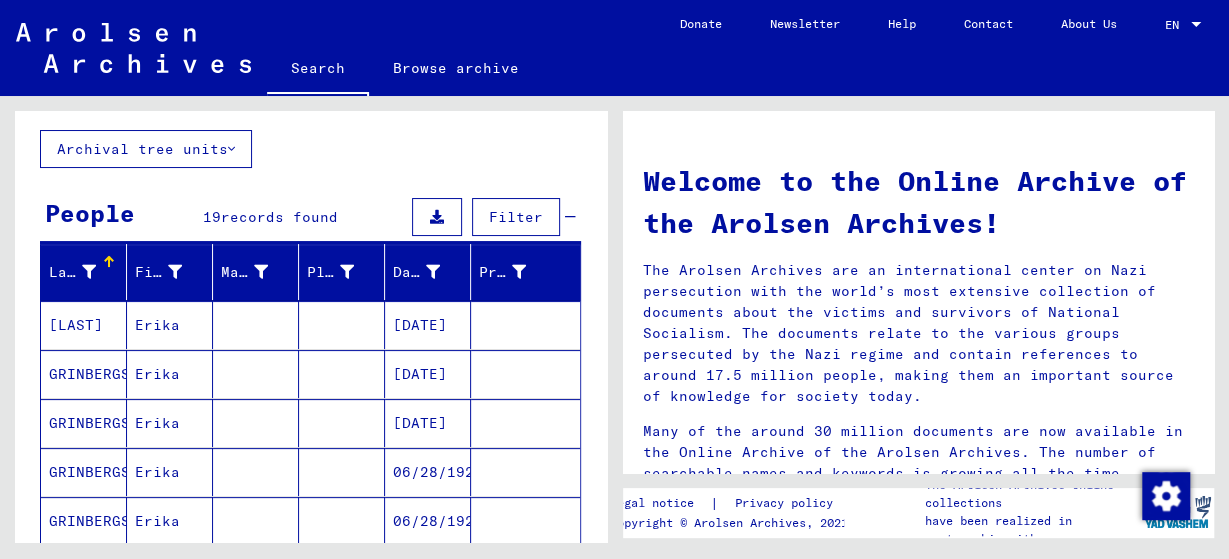 click on "[LAST]" at bounding box center [84, 374] 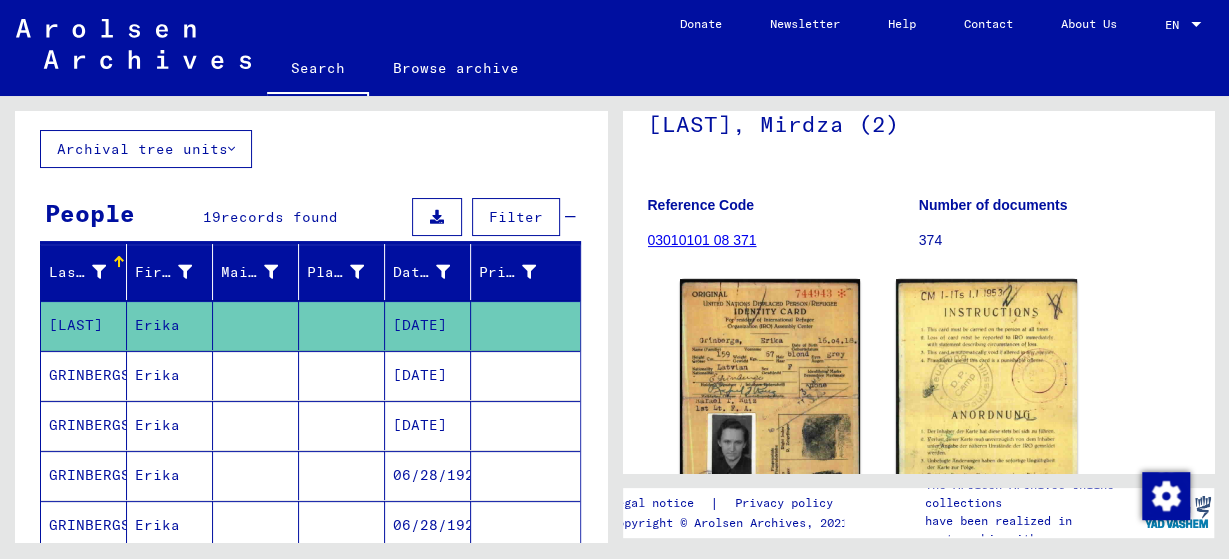 scroll, scrollTop: 208, scrollLeft: 0, axis: vertical 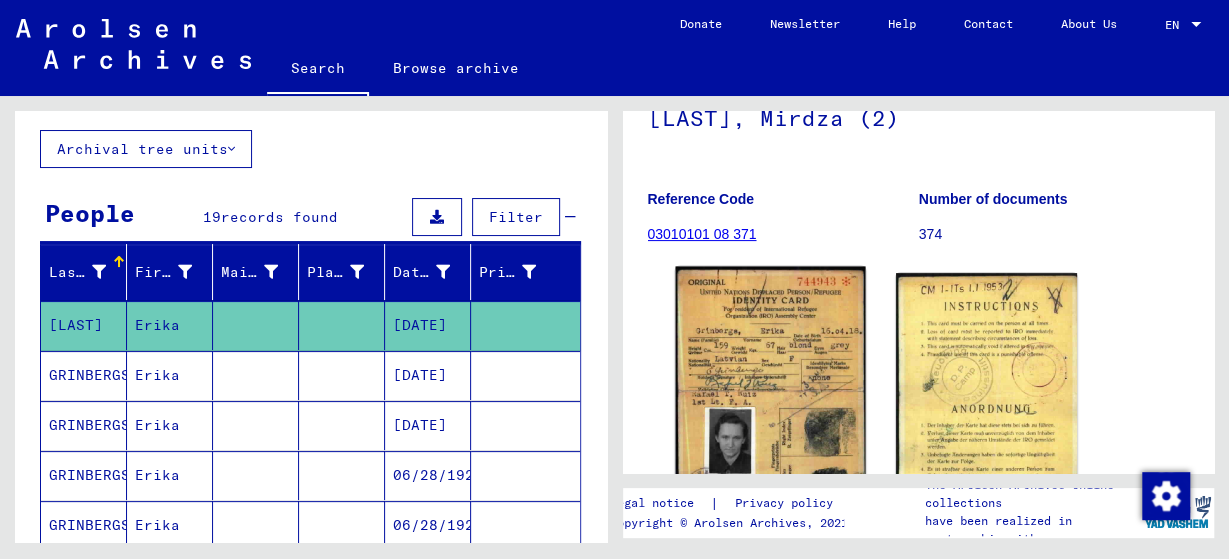 click 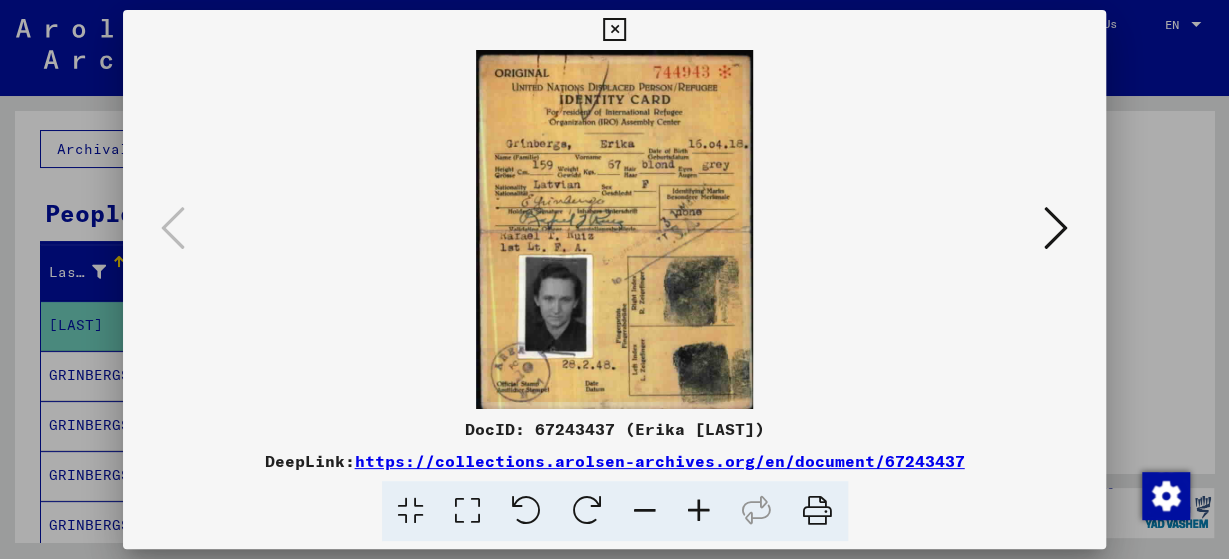 click at bounding box center (1056, 228) 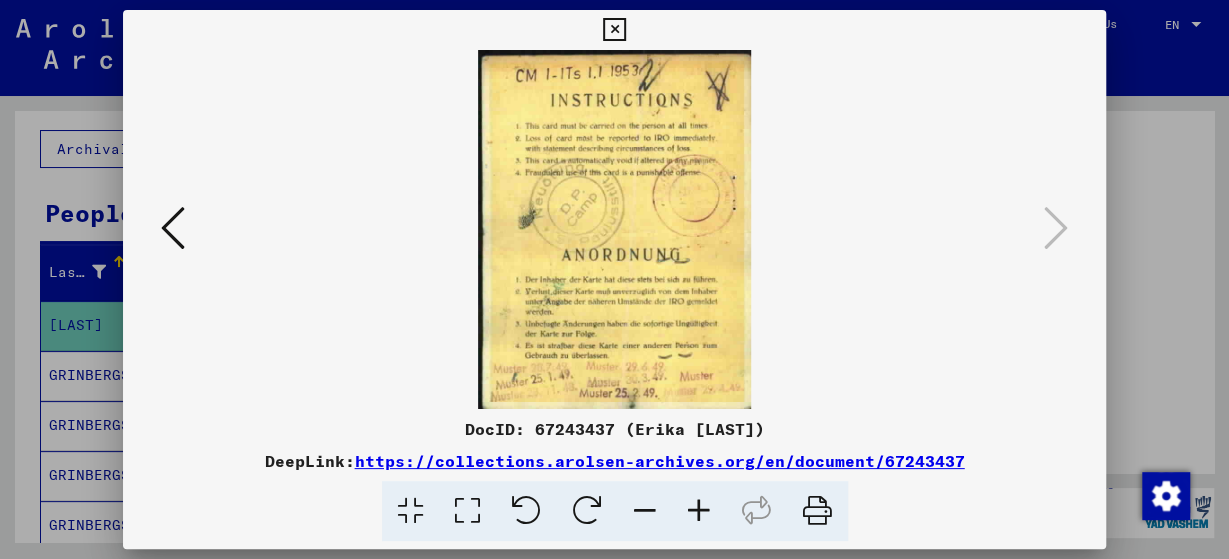 click at bounding box center [614, 229] 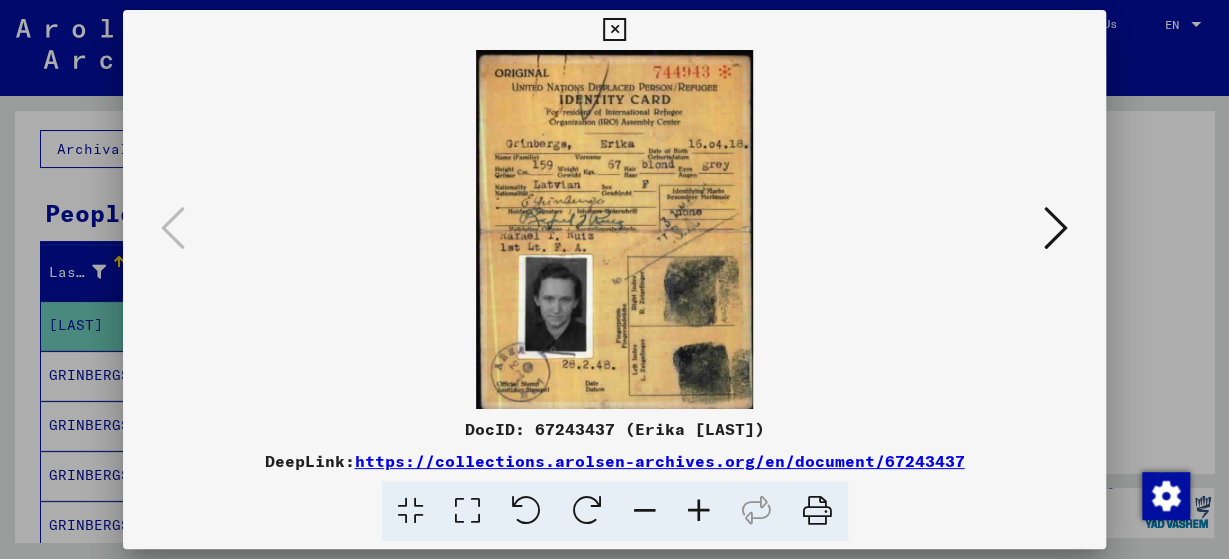 click at bounding box center [1056, 228] 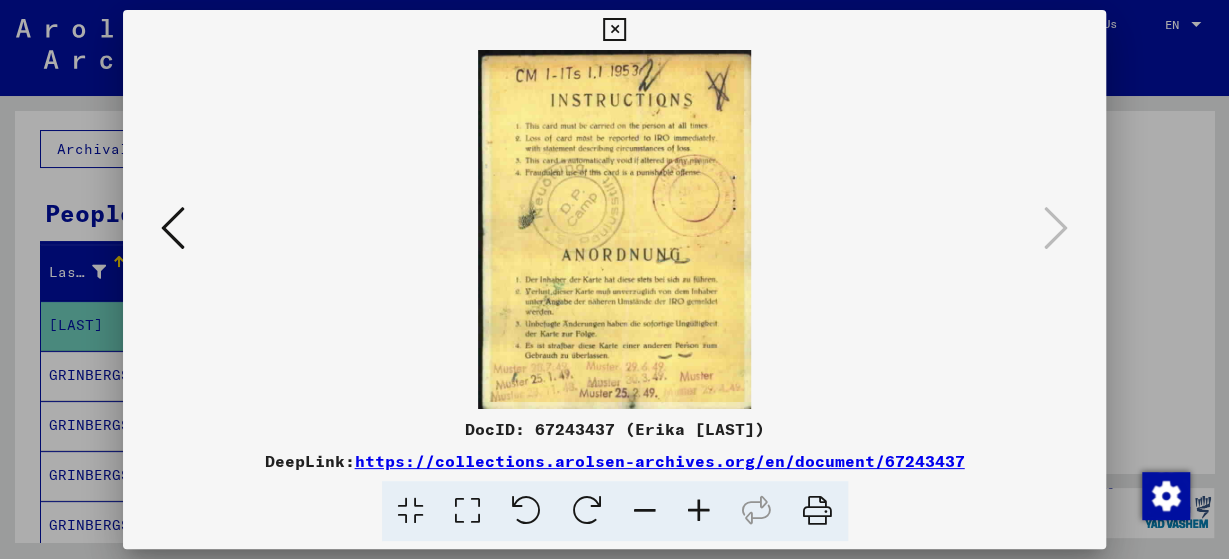 click at bounding box center (614, 229) 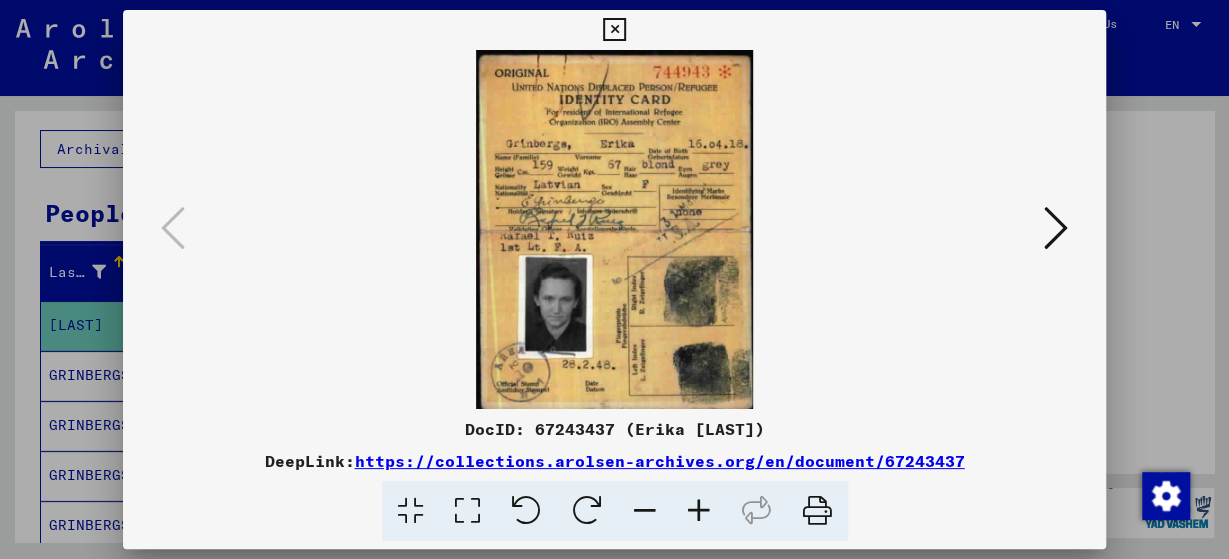click at bounding box center [614, 30] 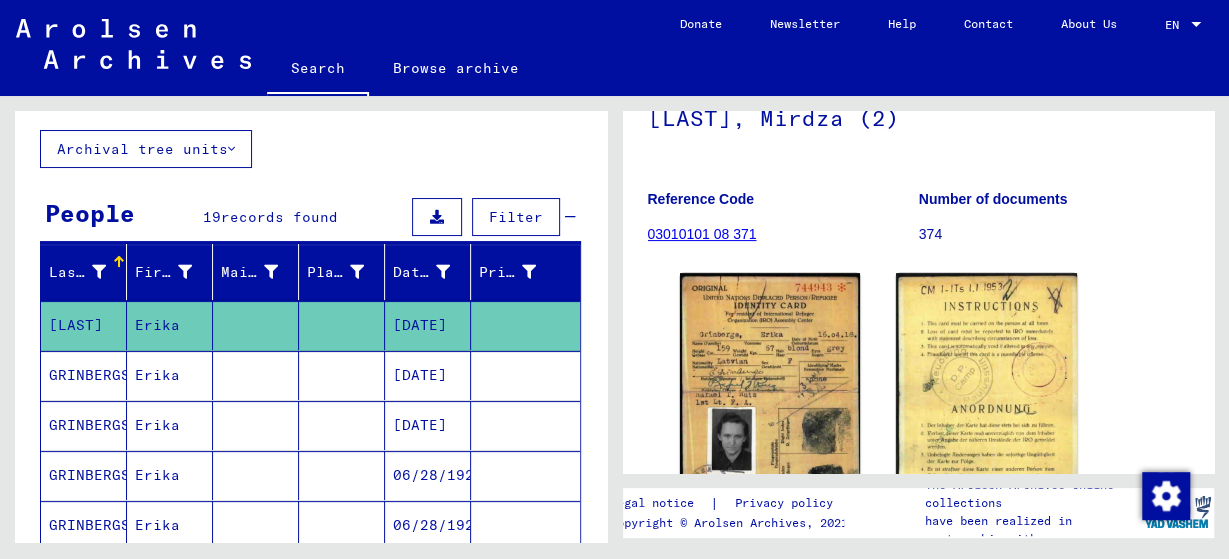 click on "Erika" at bounding box center (170, 425) 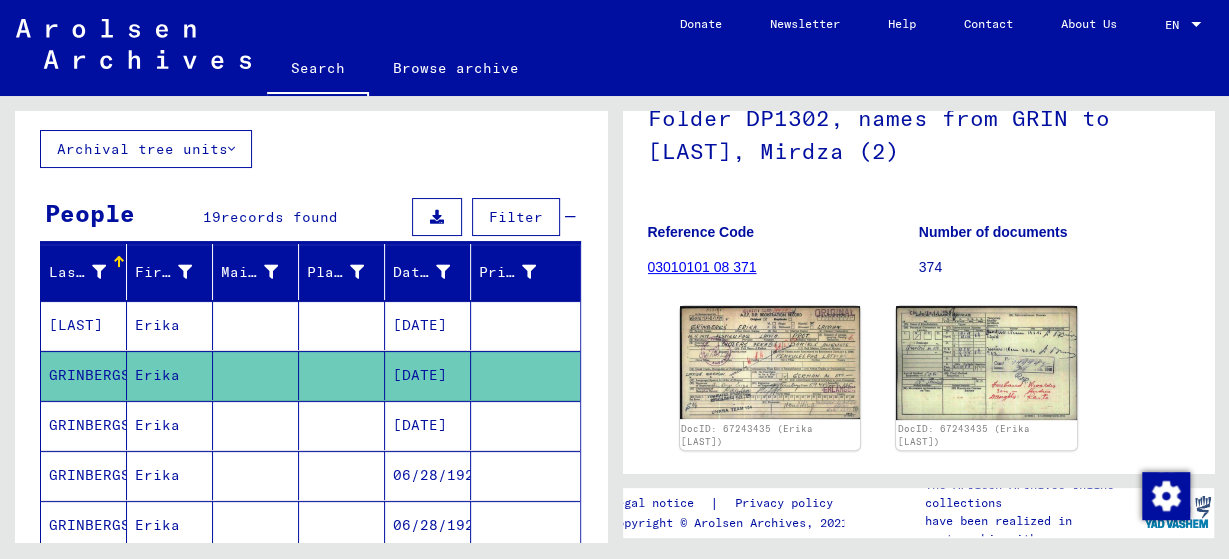 scroll, scrollTop: 208, scrollLeft: 0, axis: vertical 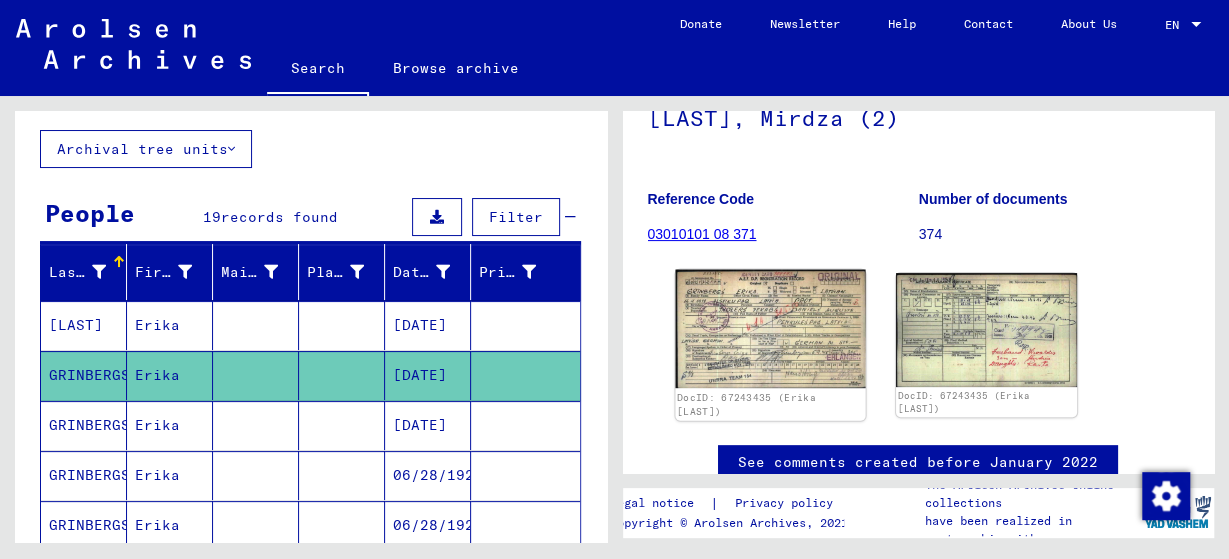 click 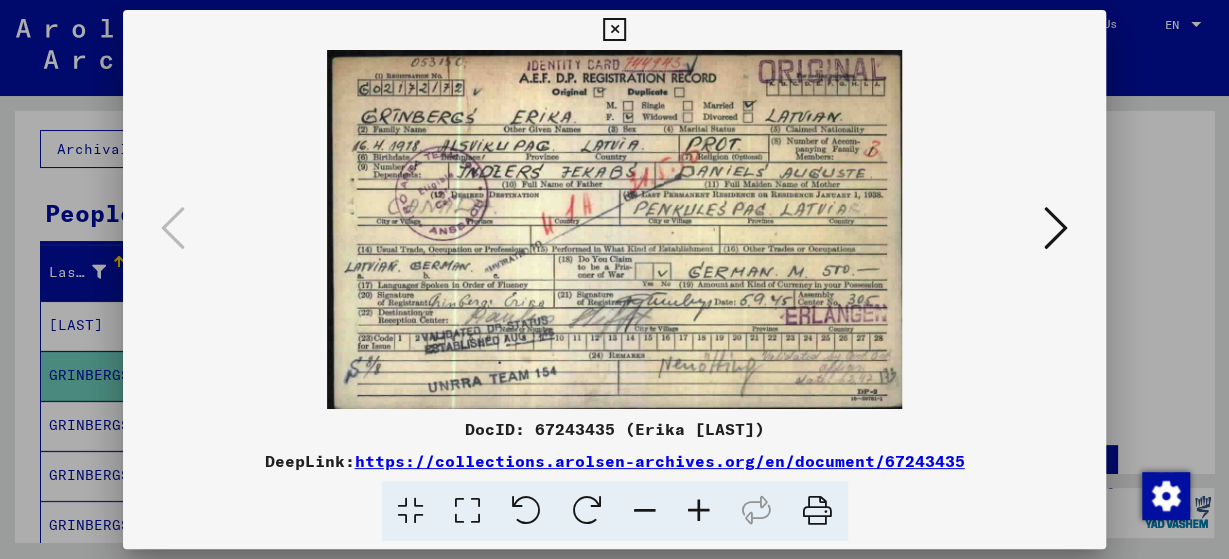click at bounding box center [614, 30] 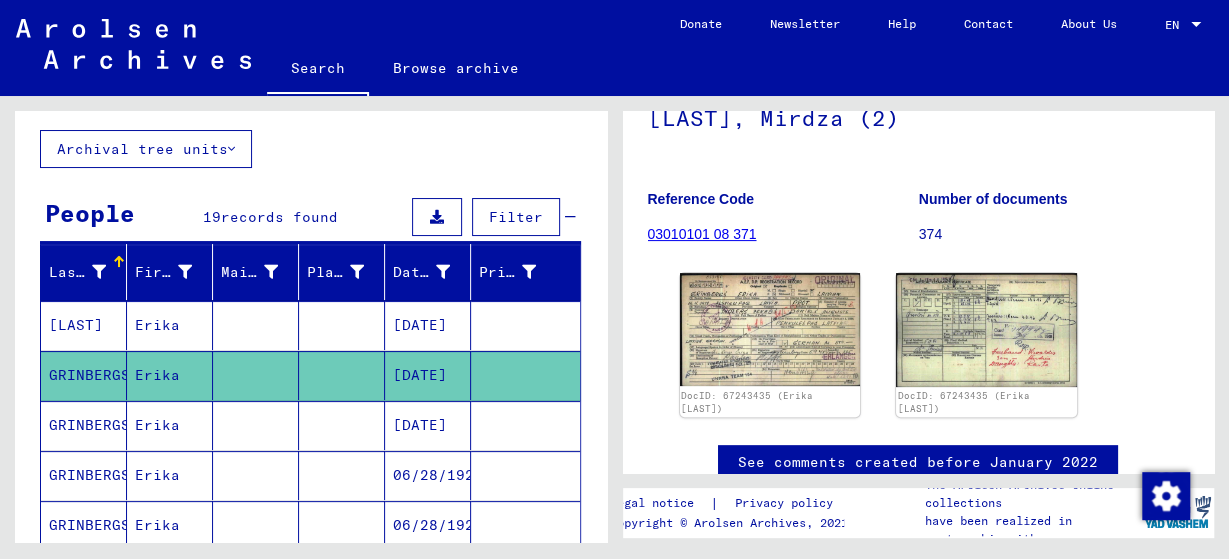 click on "GRINBERGS" at bounding box center [84, 475] 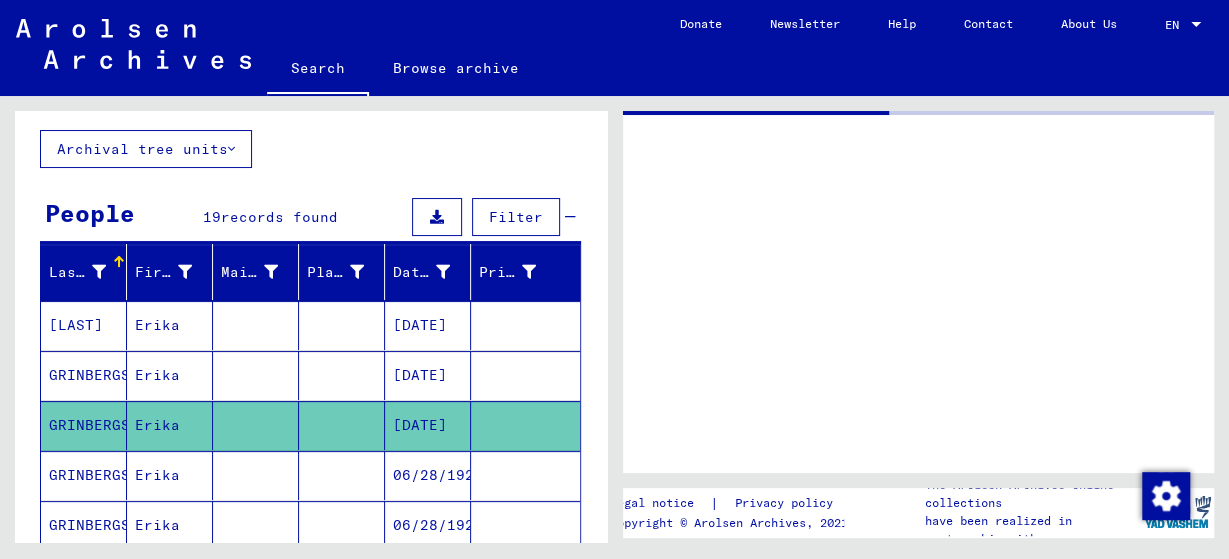 scroll, scrollTop: 0, scrollLeft: 0, axis: both 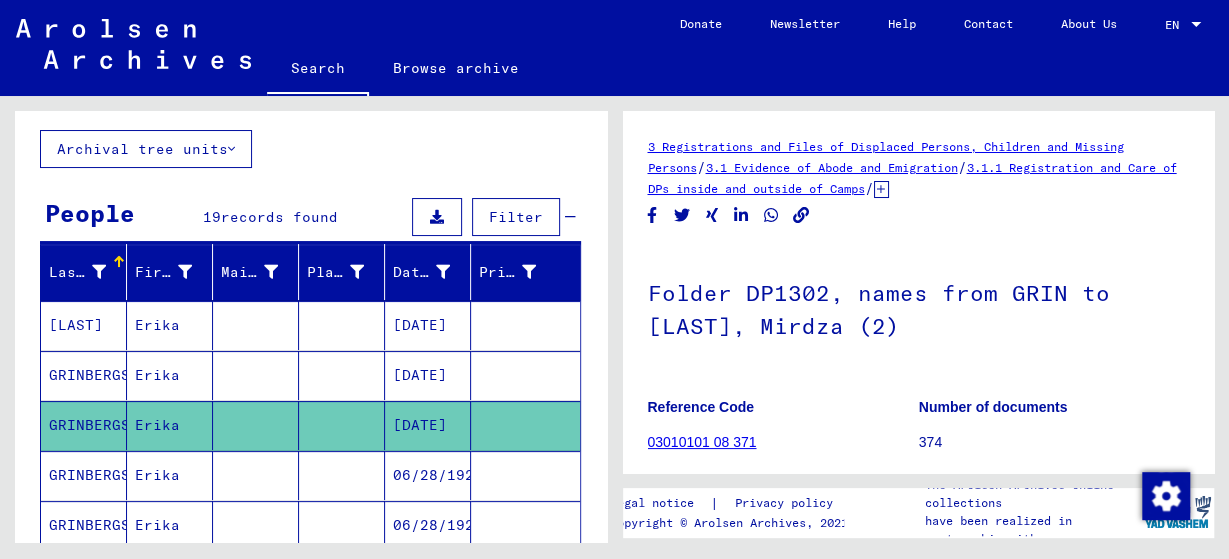 click on "Erika" at bounding box center (170, 525) 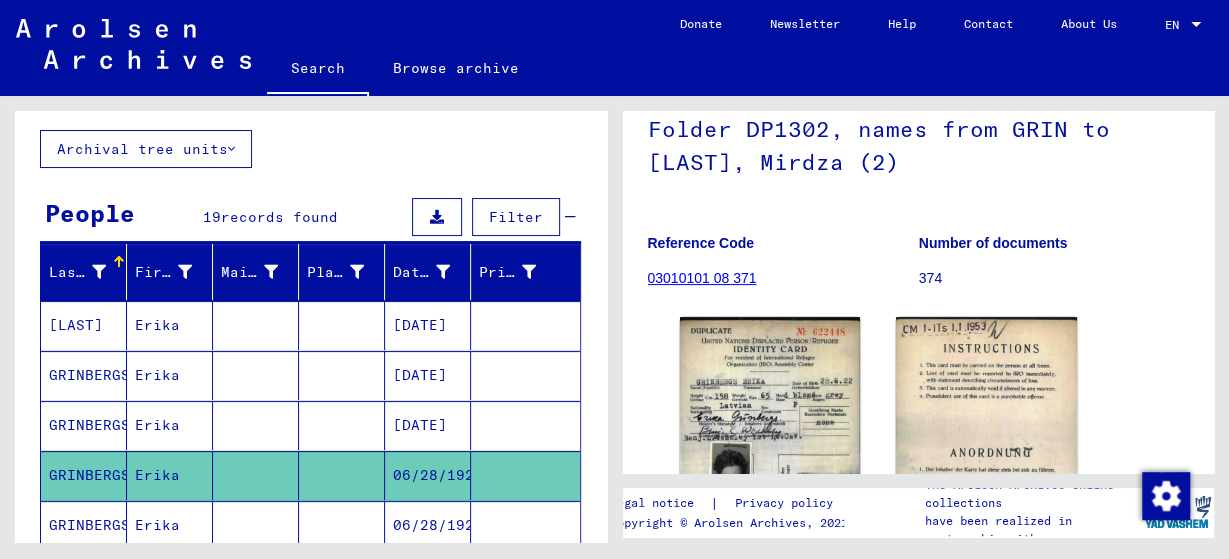 scroll, scrollTop: 208, scrollLeft: 0, axis: vertical 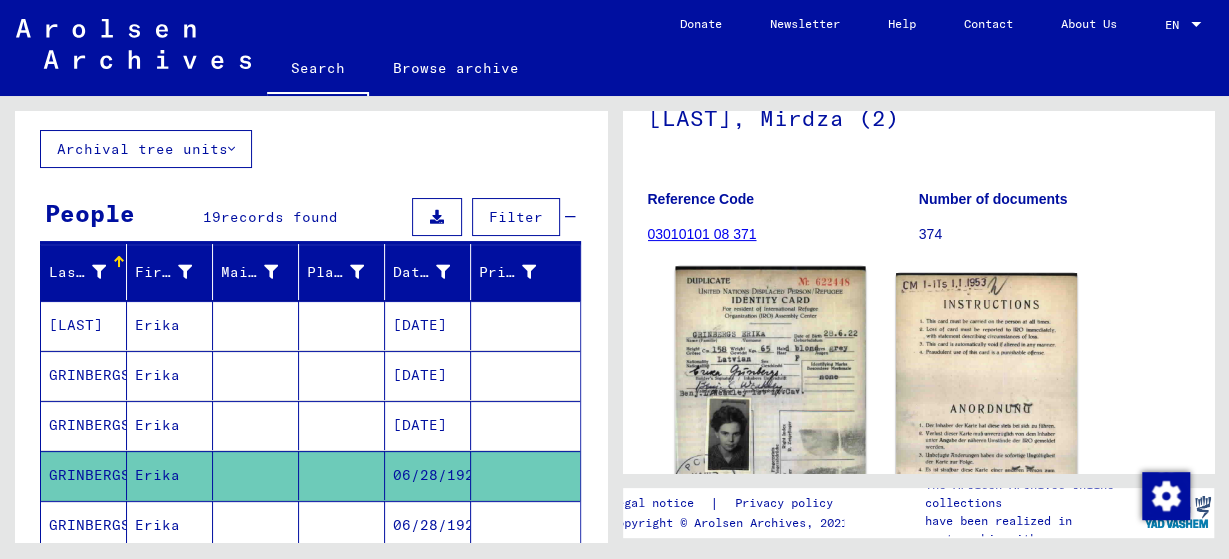 click 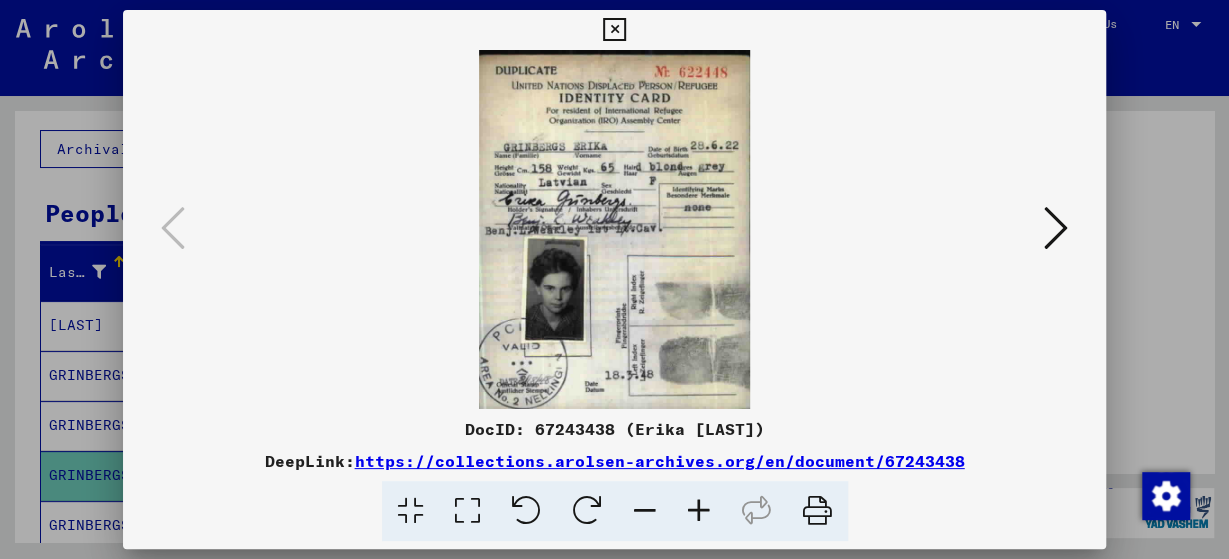click at bounding box center [614, 30] 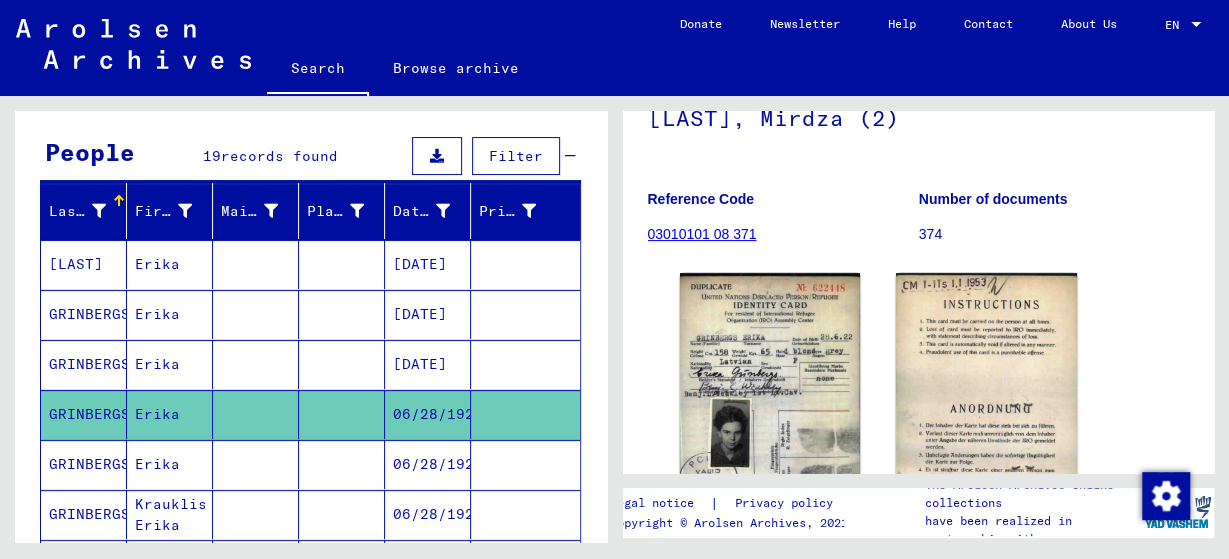 scroll, scrollTop: 208, scrollLeft: 0, axis: vertical 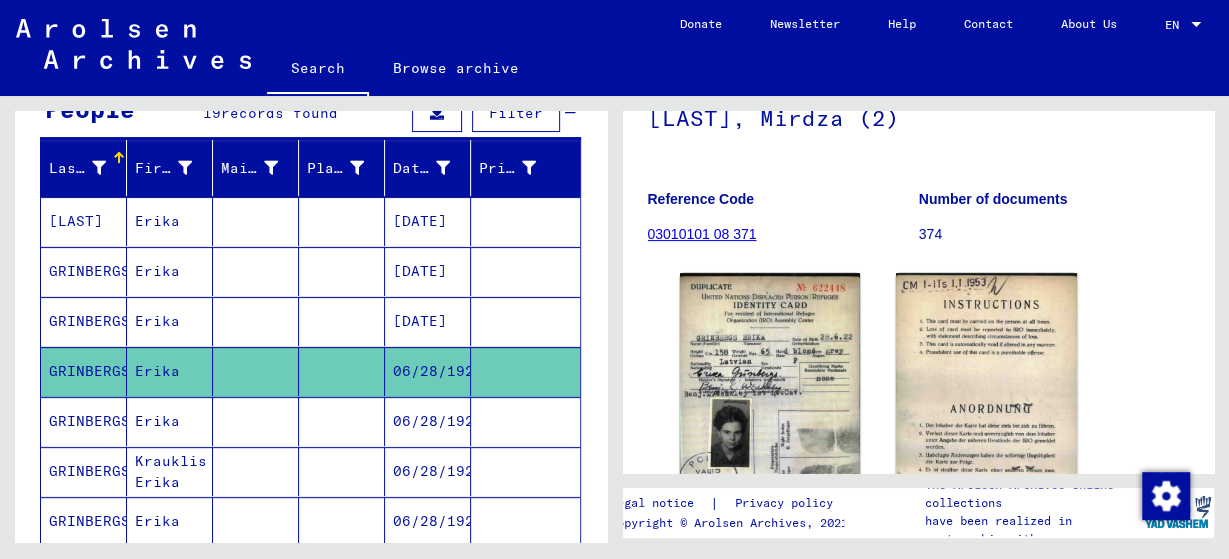 click on "GRINBERGS" at bounding box center [84, 471] 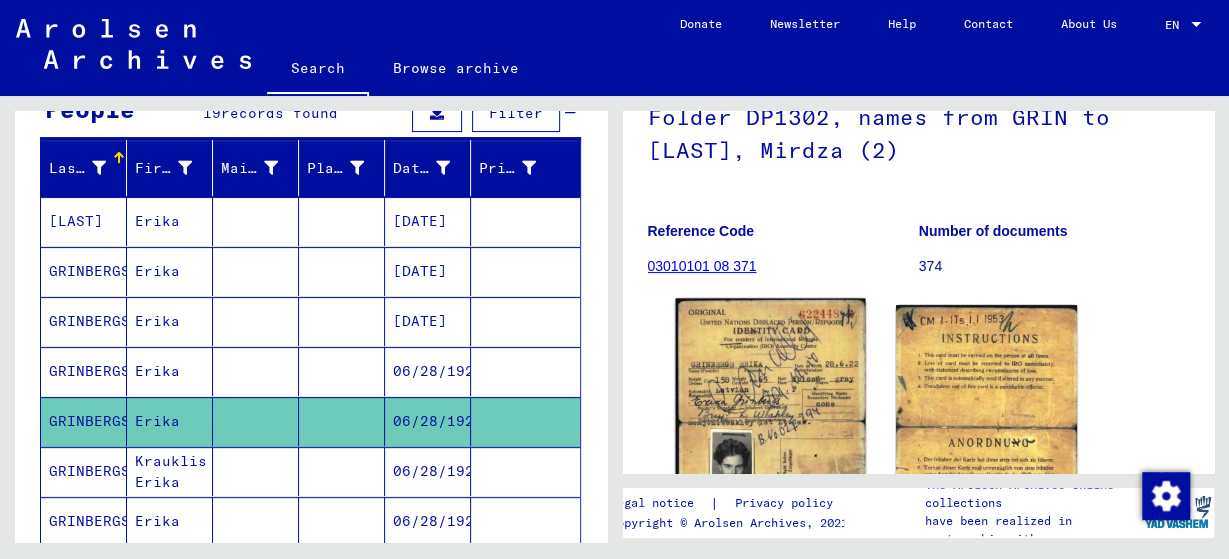 scroll, scrollTop: 312, scrollLeft: 0, axis: vertical 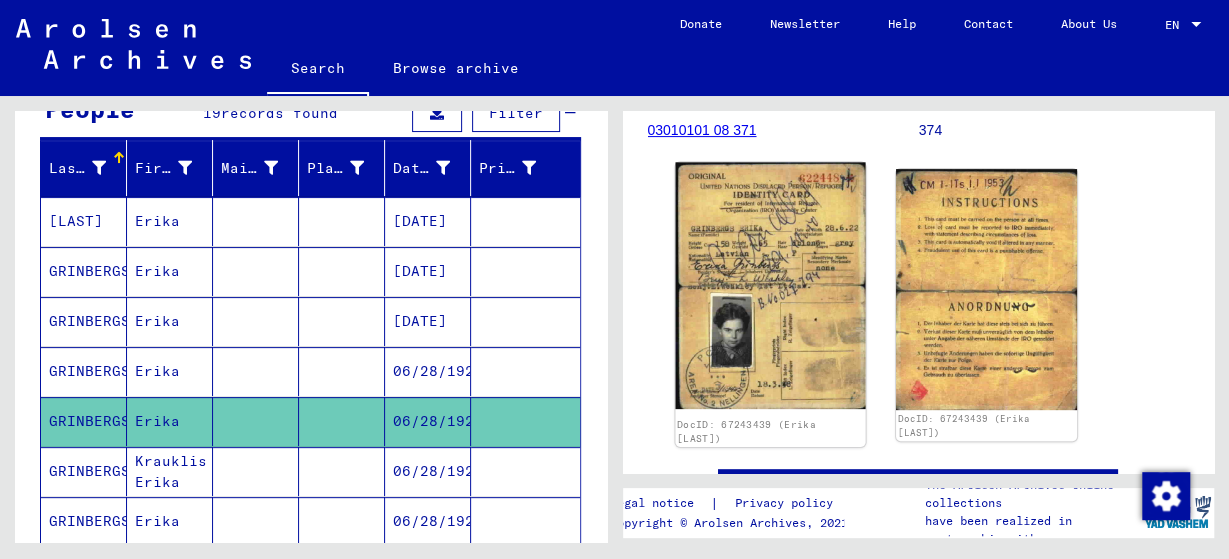 click 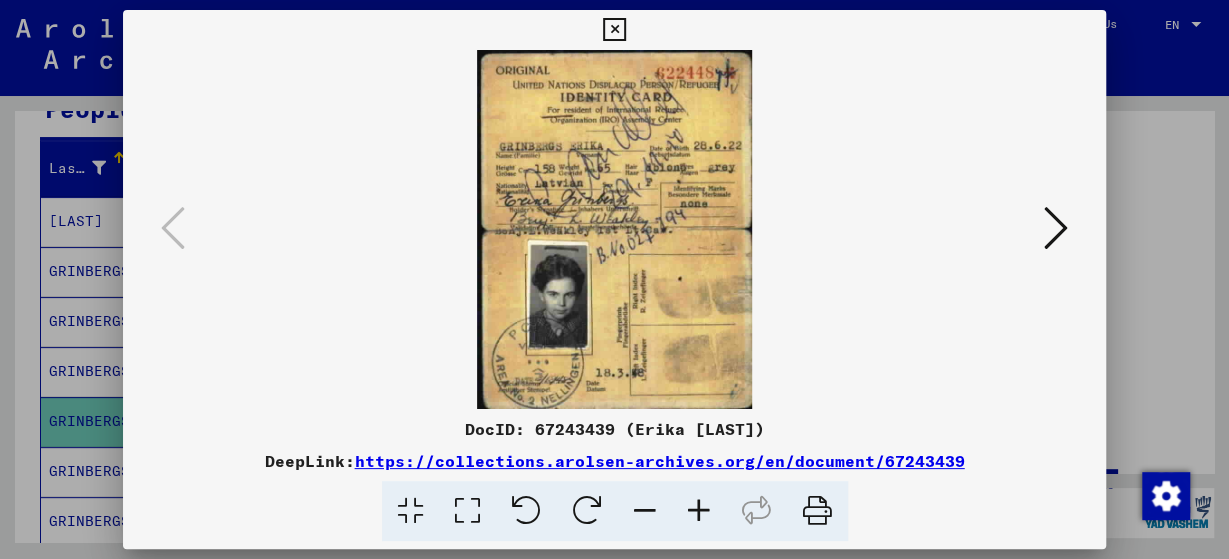click at bounding box center (614, 30) 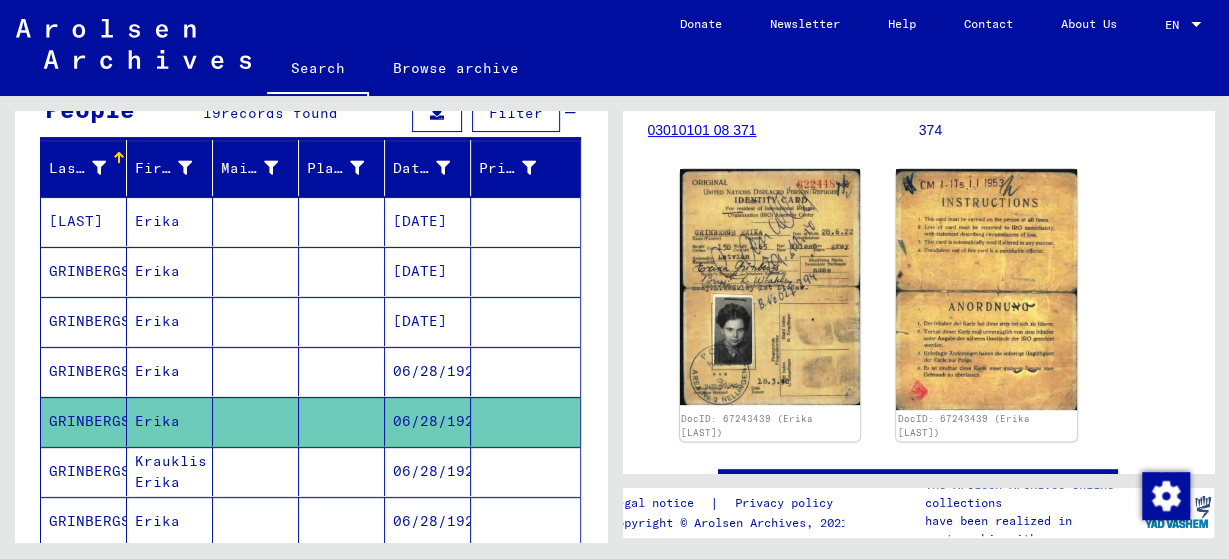 click on "GRINBERGS" 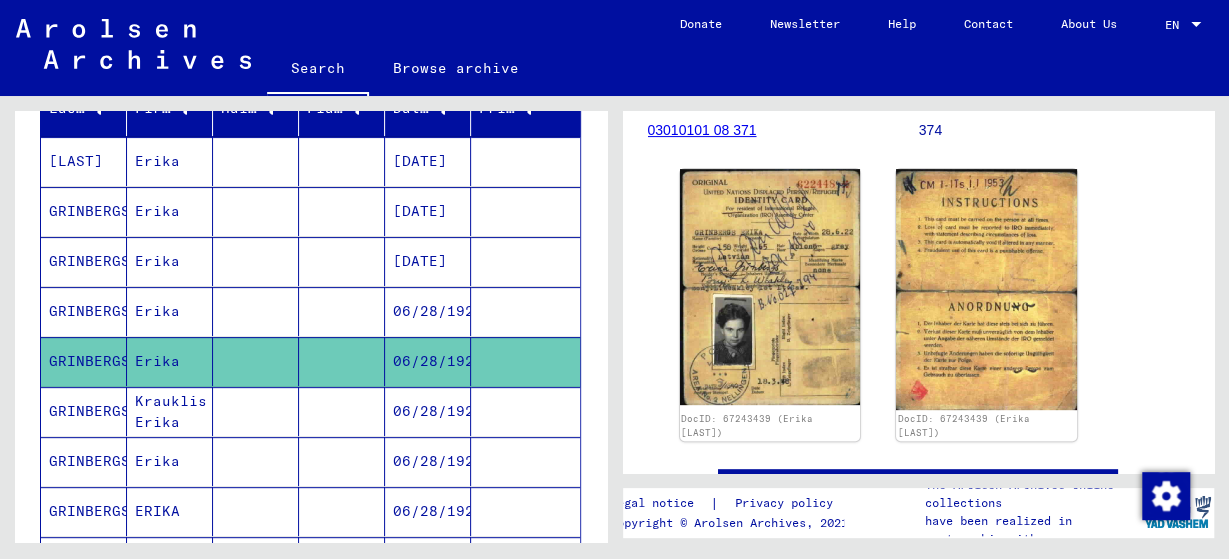 scroll, scrollTop: 312, scrollLeft: 0, axis: vertical 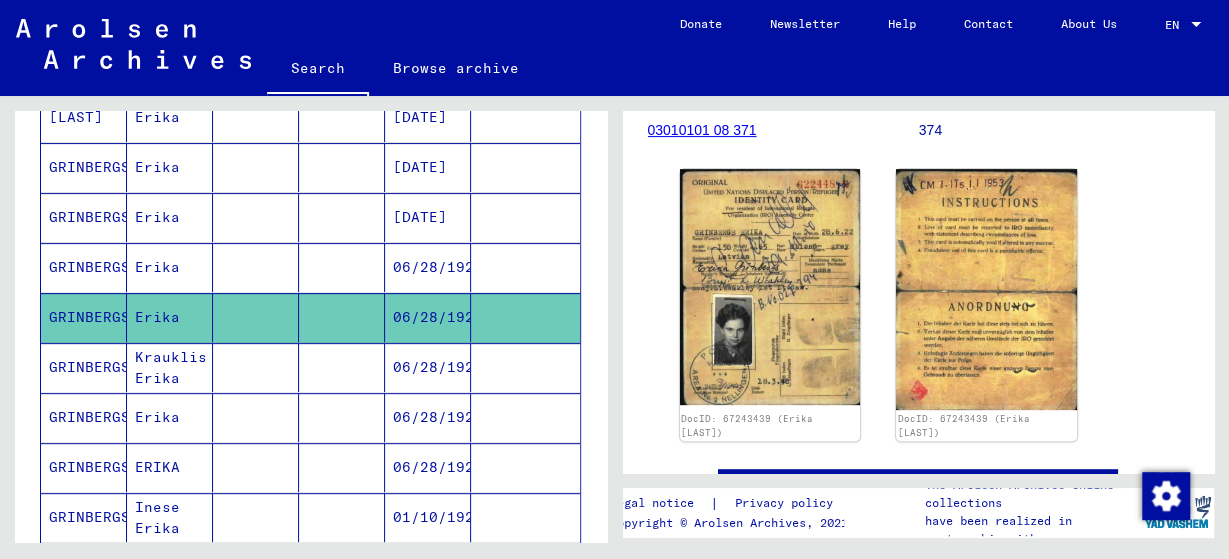 click on "GRINBERGS" at bounding box center (84, 417) 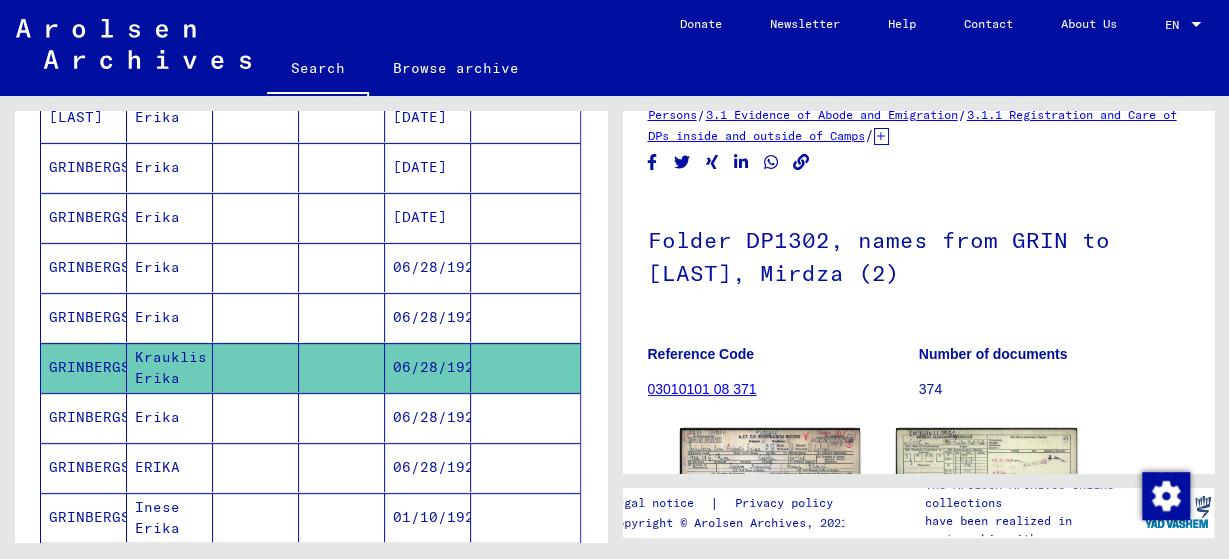 scroll, scrollTop: 104, scrollLeft: 0, axis: vertical 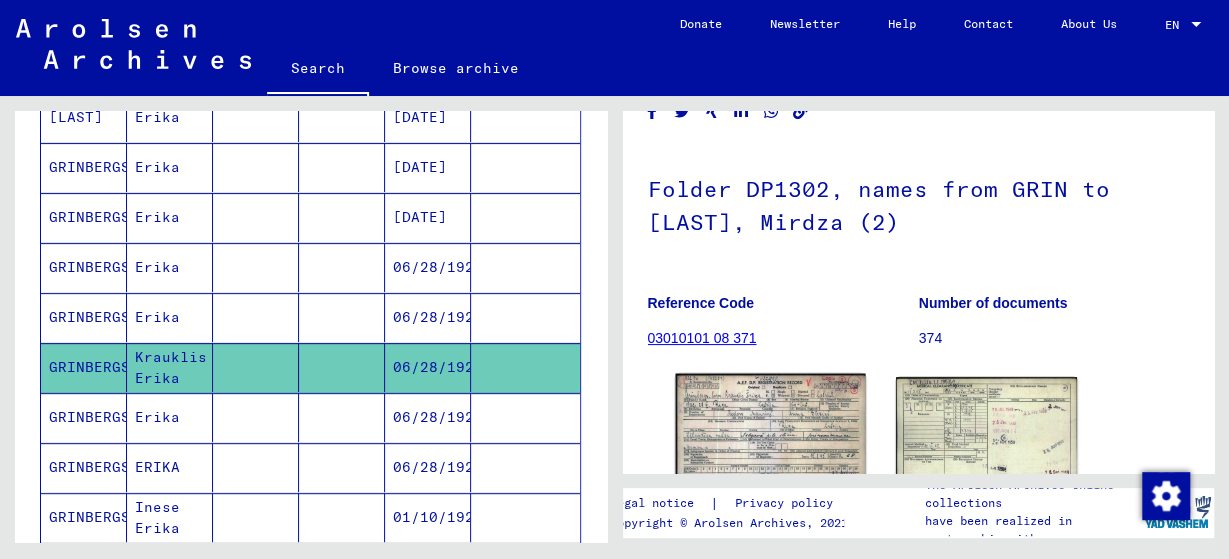 click 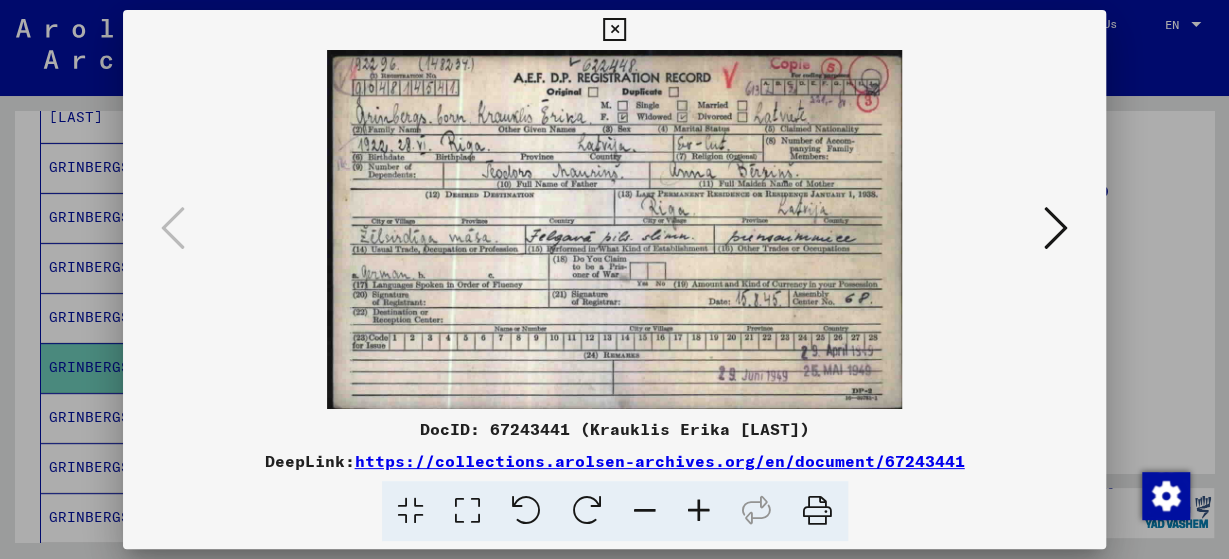 click at bounding box center [614, 30] 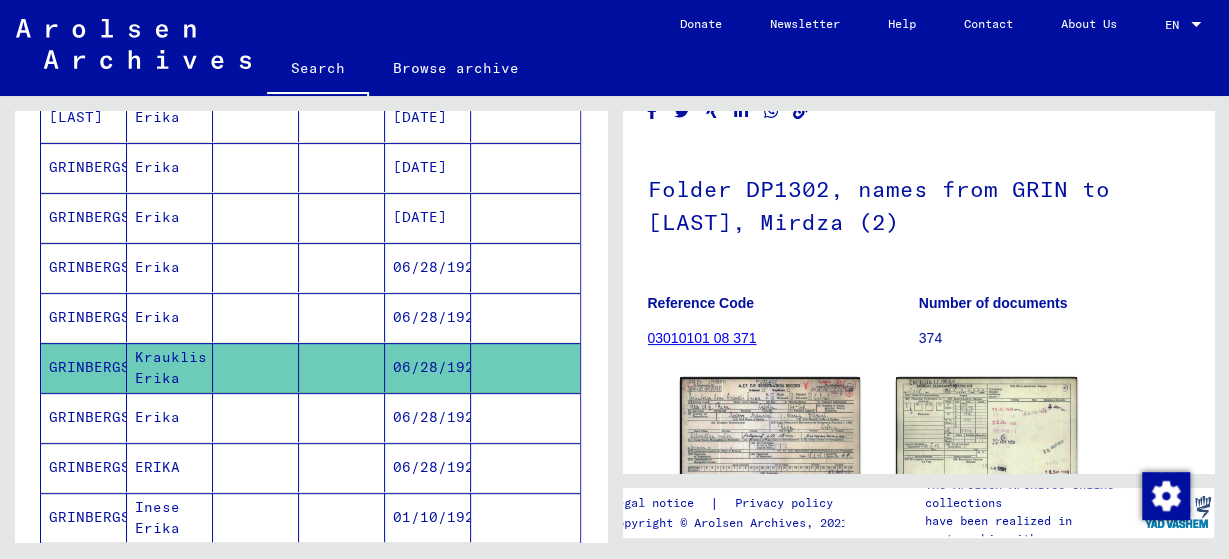click on "Erika" at bounding box center (170, 467) 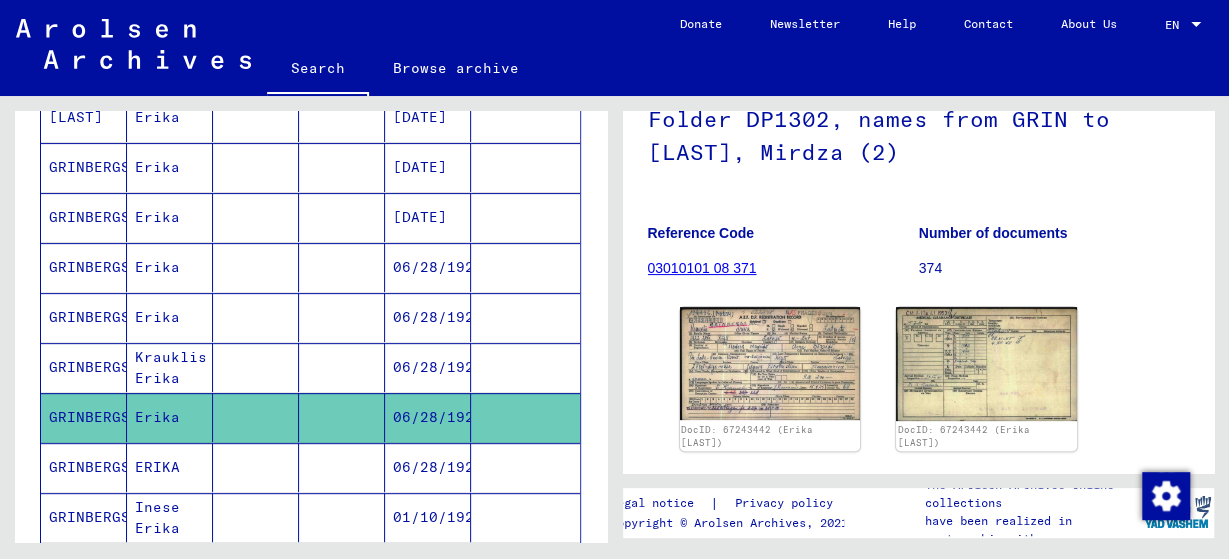 scroll, scrollTop: 208, scrollLeft: 0, axis: vertical 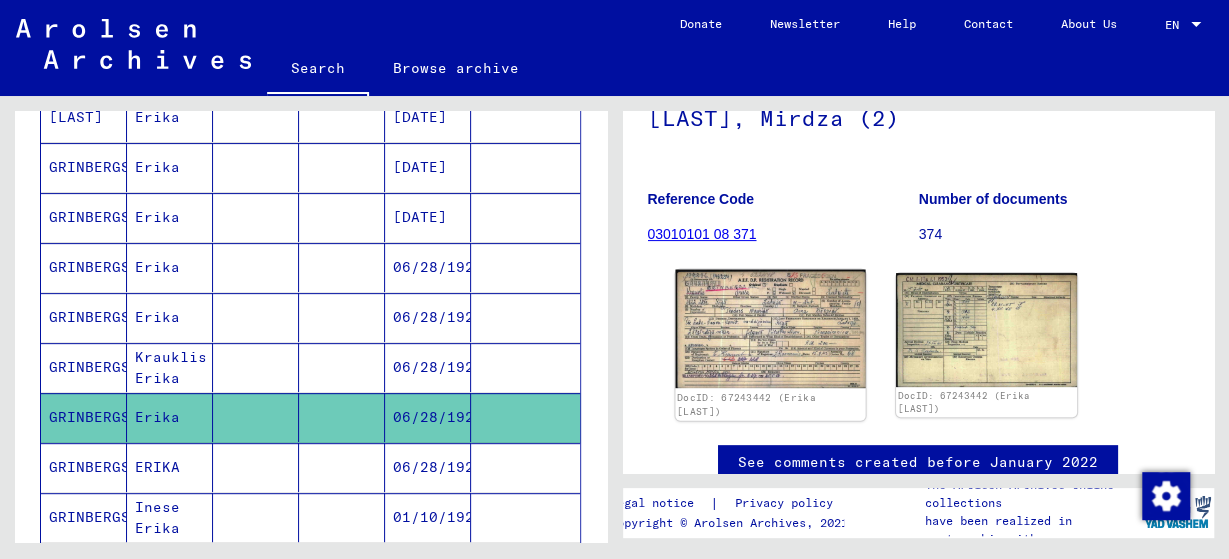 click 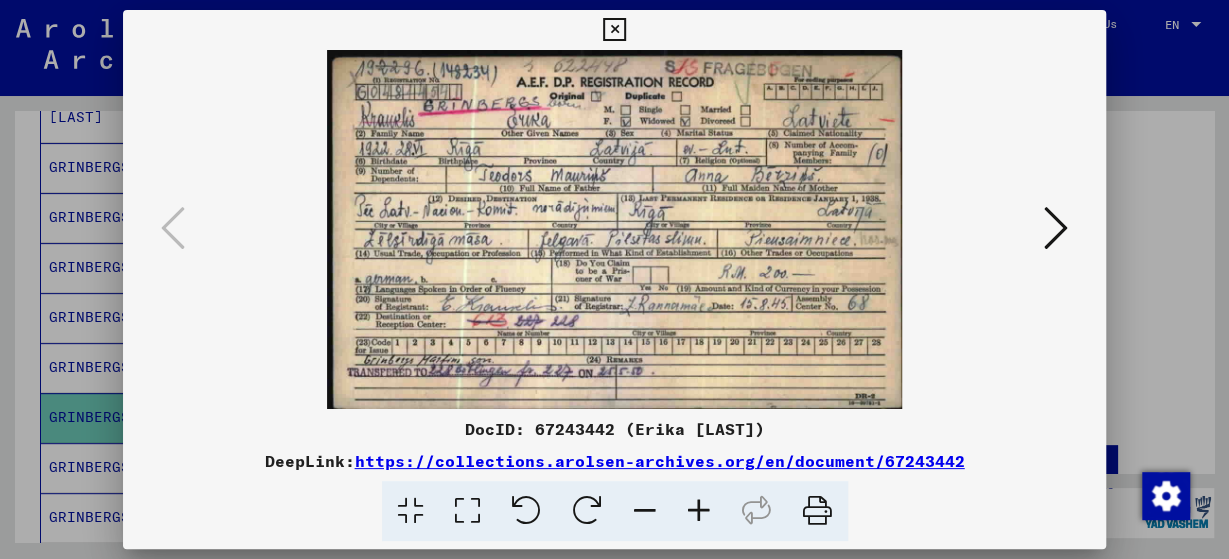 click at bounding box center (614, 30) 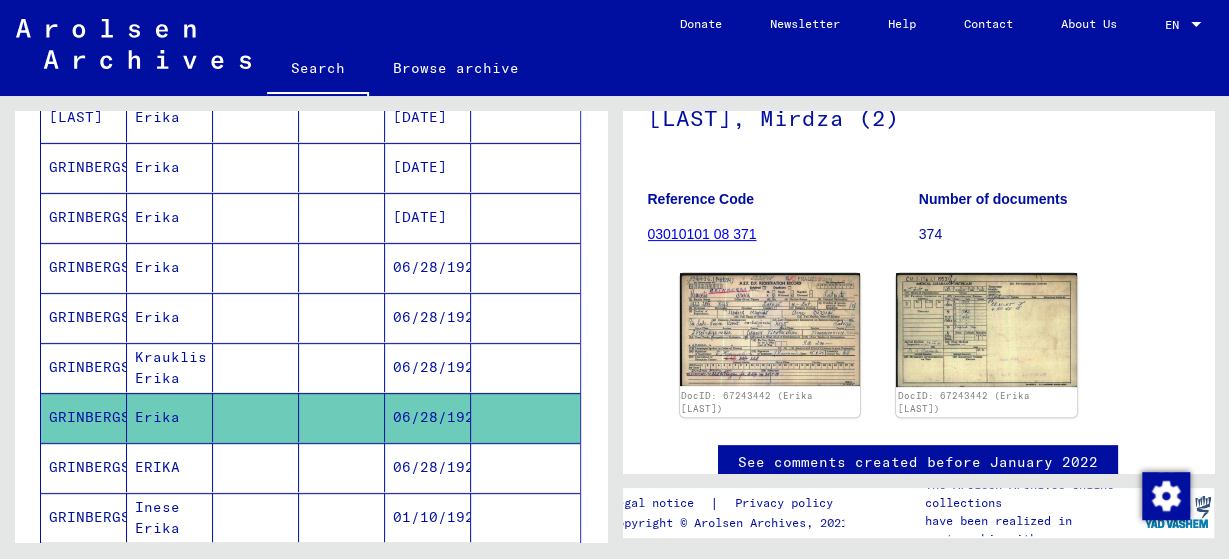 click 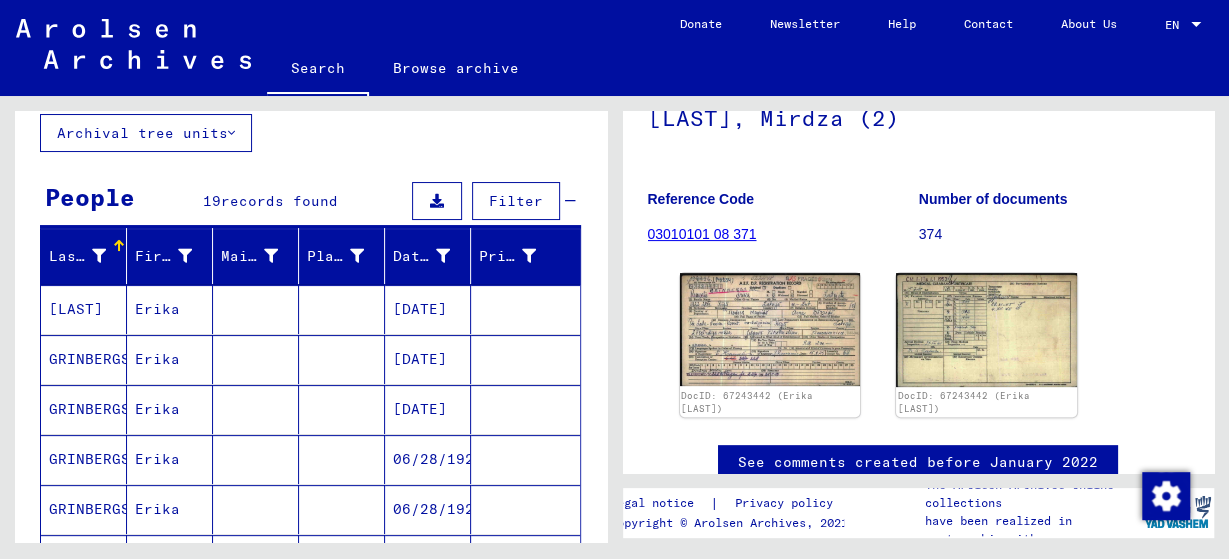 scroll, scrollTop: 0, scrollLeft: 0, axis: both 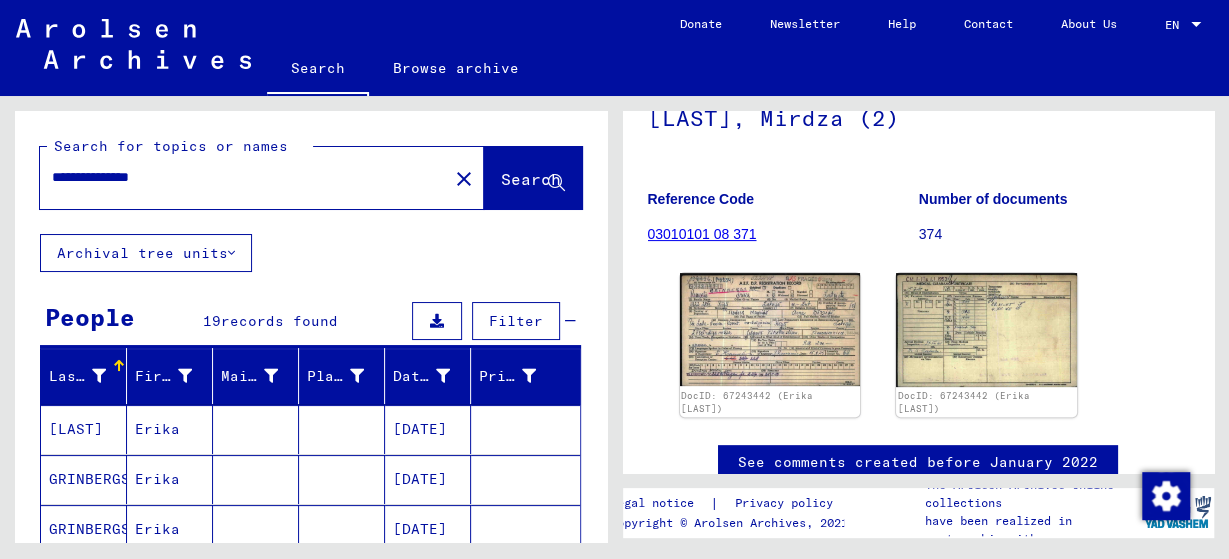 click on "[LAST]" at bounding box center (84, 479) 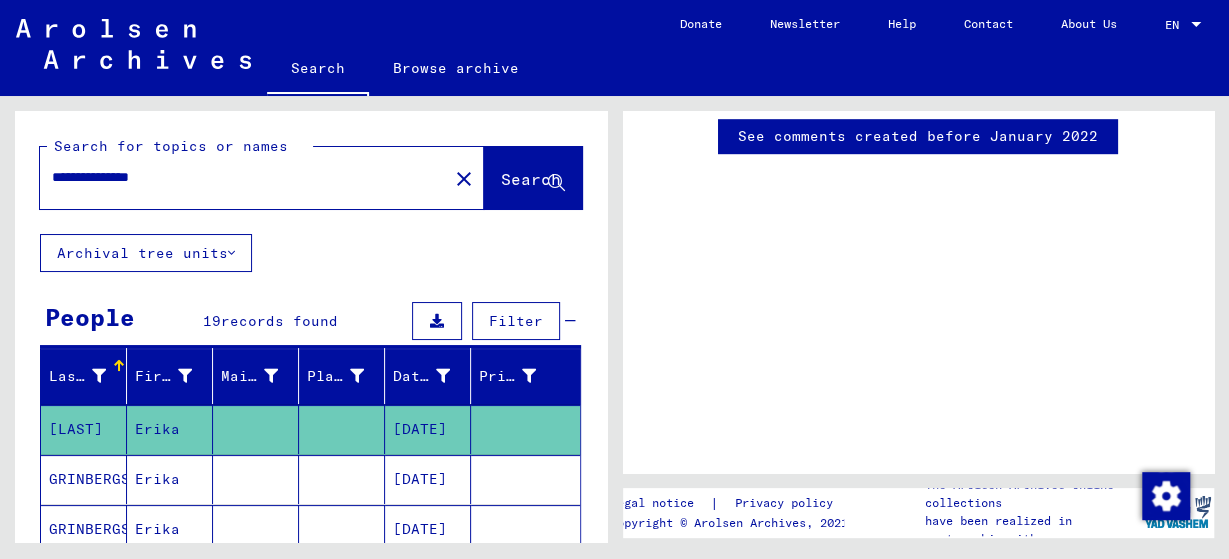 scroll, scrollTop: 749, scrollLeft: 0, axis: vertical 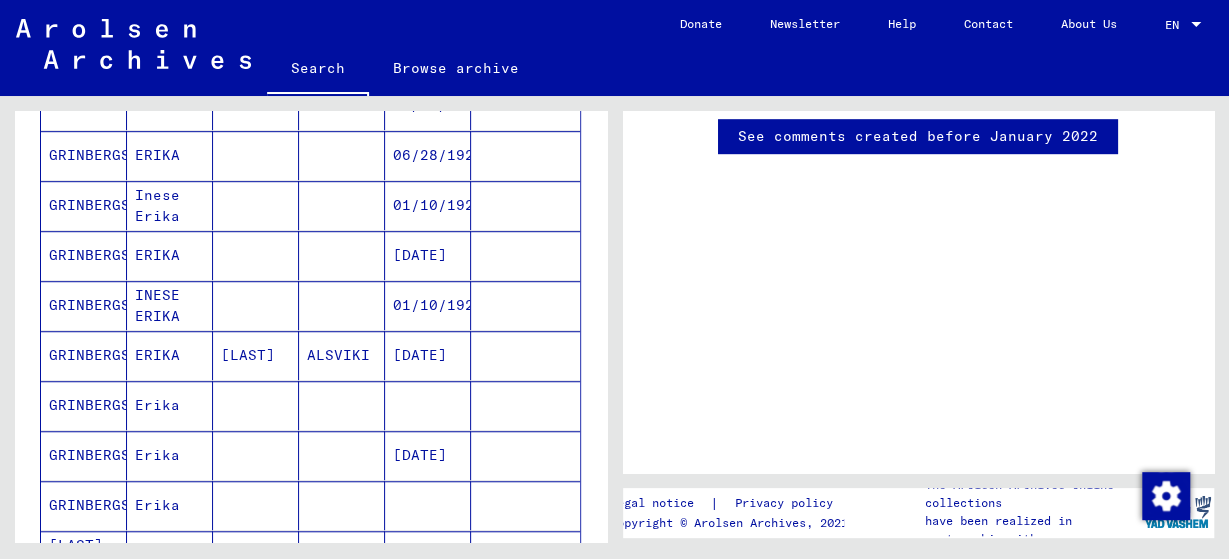 click 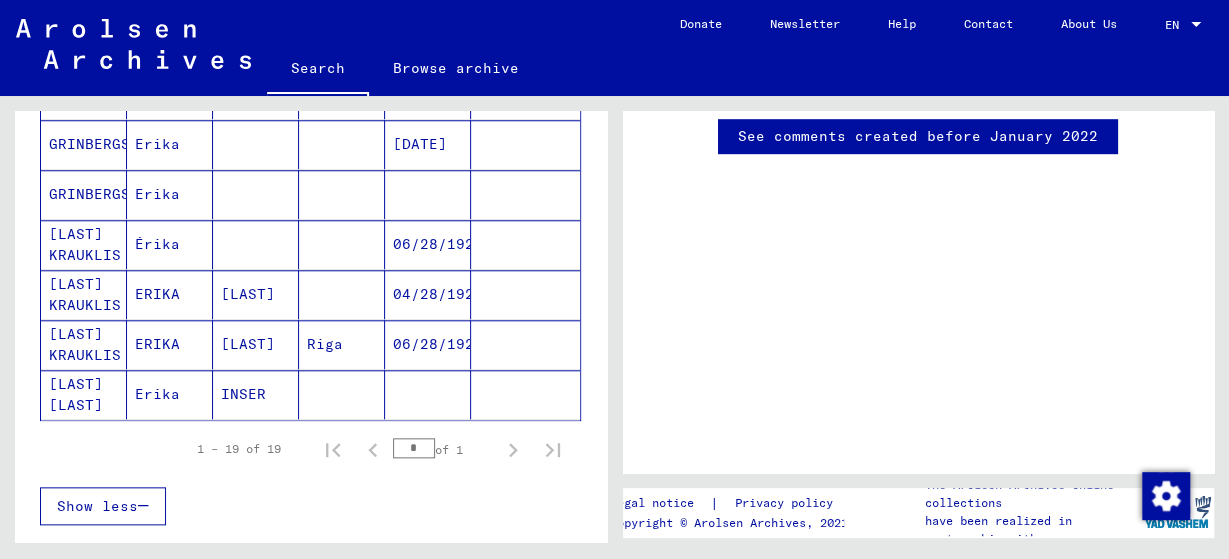 scroll, scrollTop: 936, scrollLeft: 0, axis: vertical 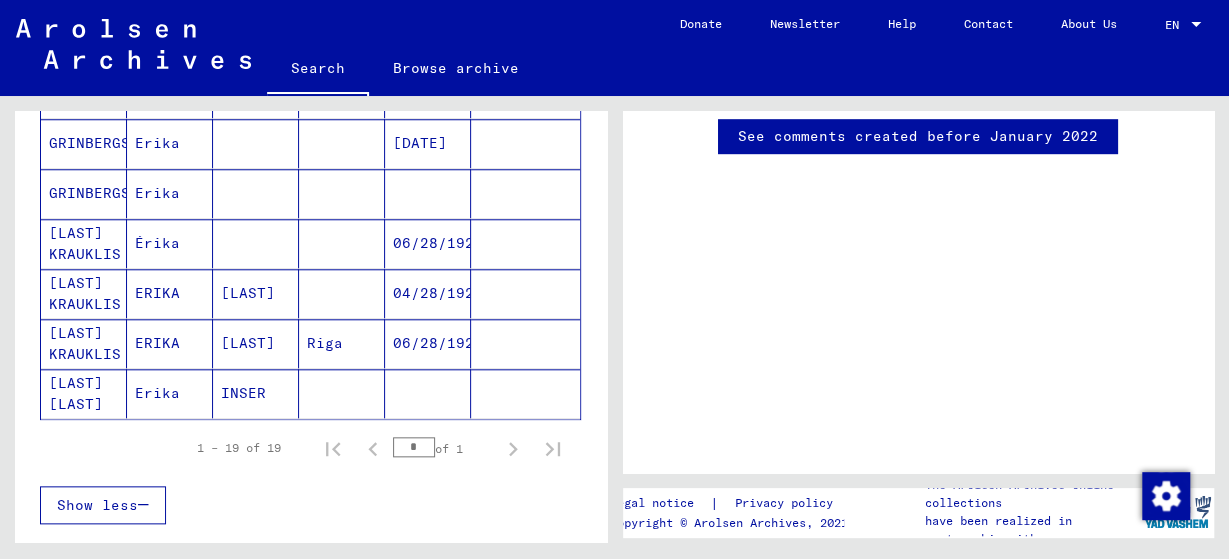 click on "[LAST] KRAUKLIS" at bounding box center (84, 393) 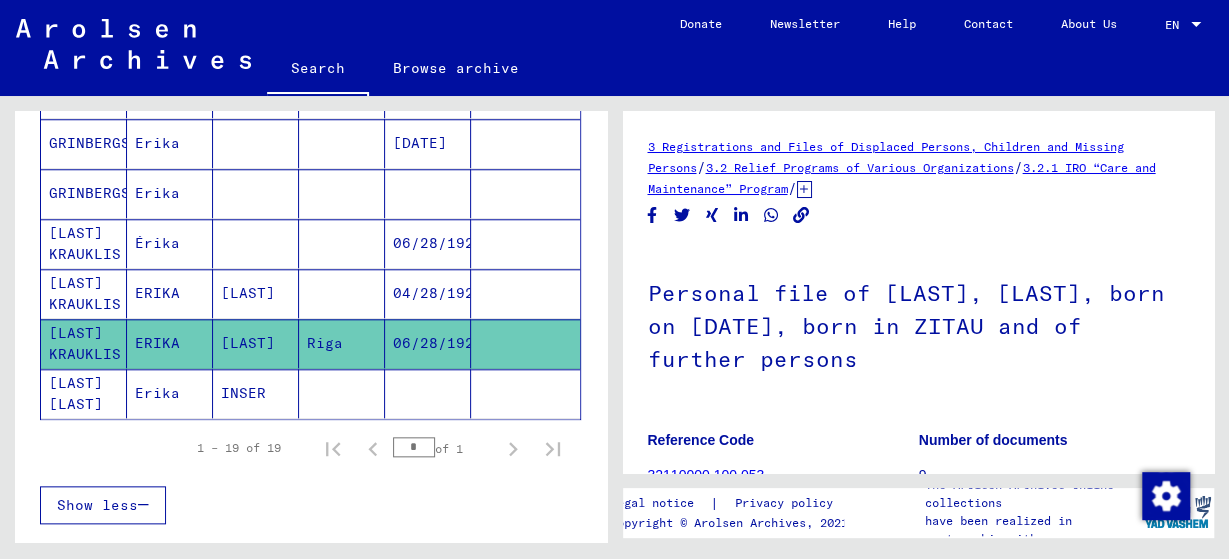 scroll, scrollTop: 1048, scrollLeft: 0, axis: vertical 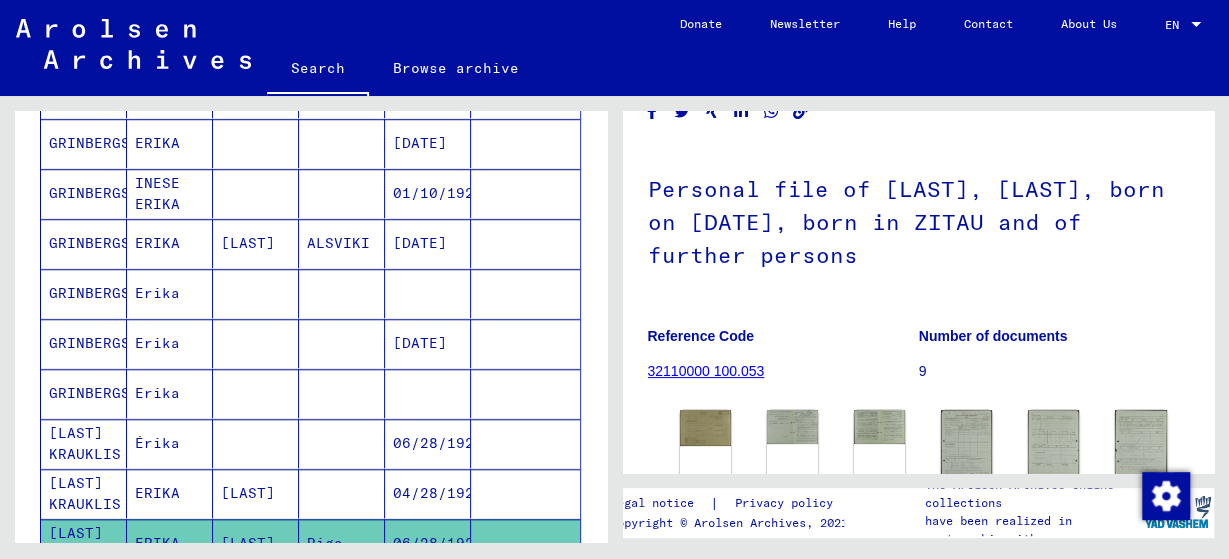 click on "Erika" at bounding box center (170, 393) 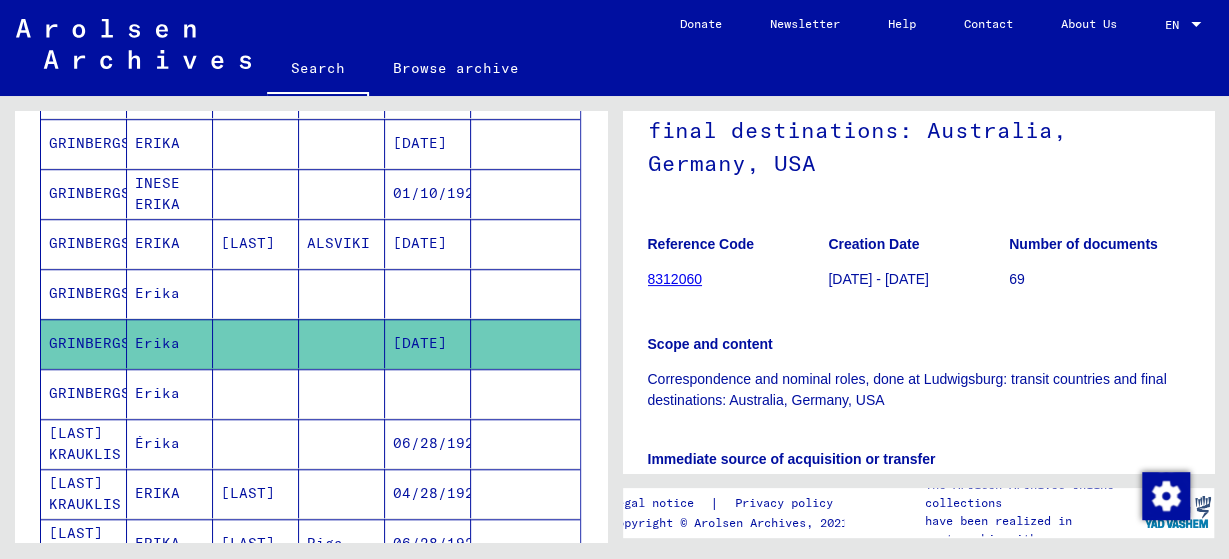 scroll, scrollTop: 520, scrollLeft: 0, axis: vertical 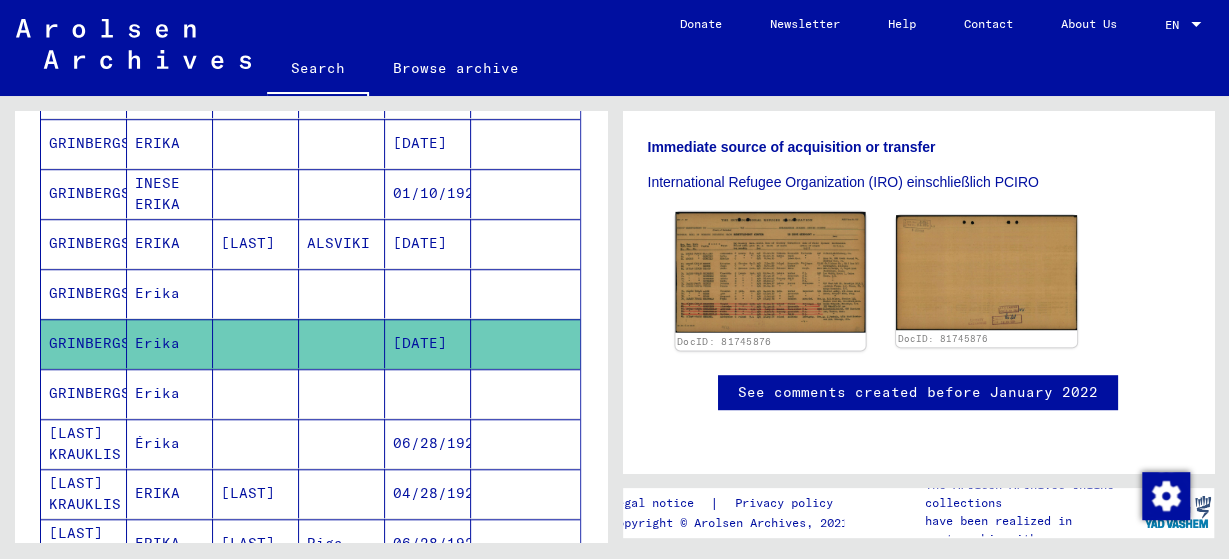 click 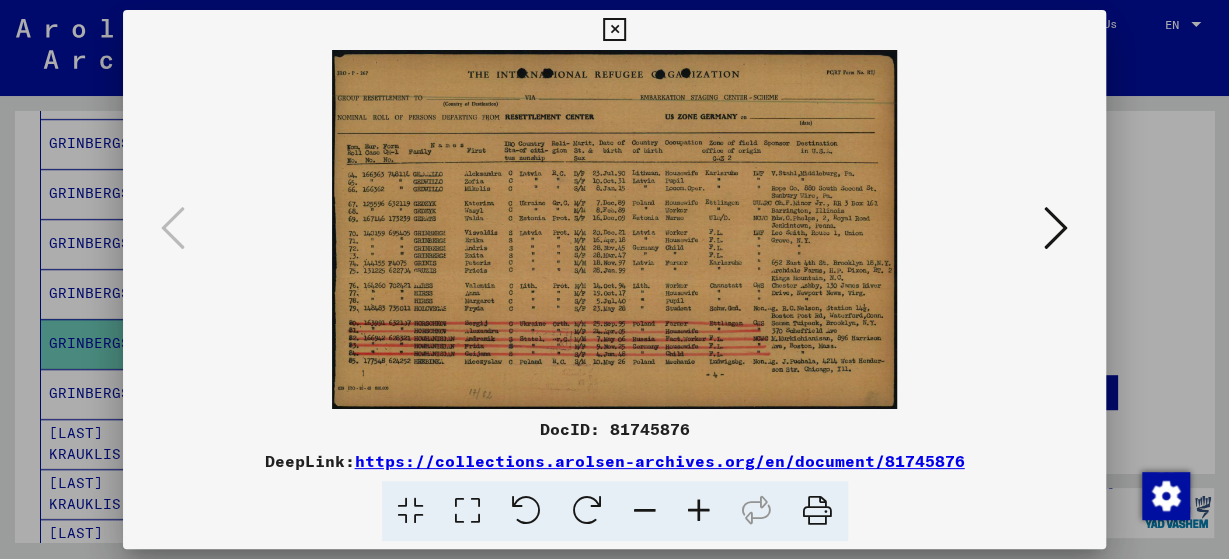 click at bounding box center [614, 229] 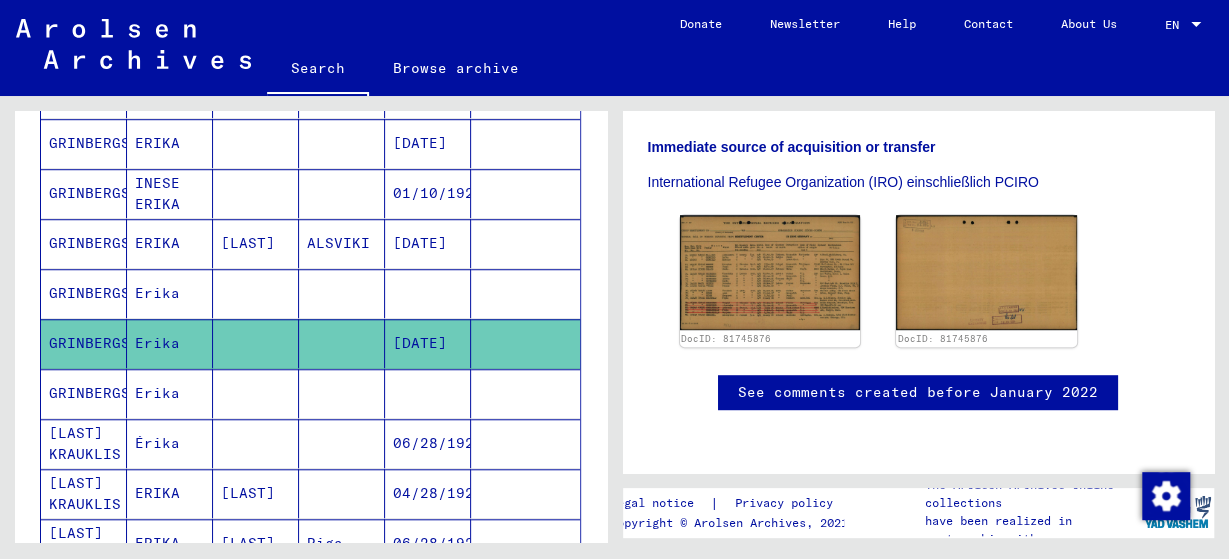 click on "GRINBERGS" at bounding box center [84, 343] 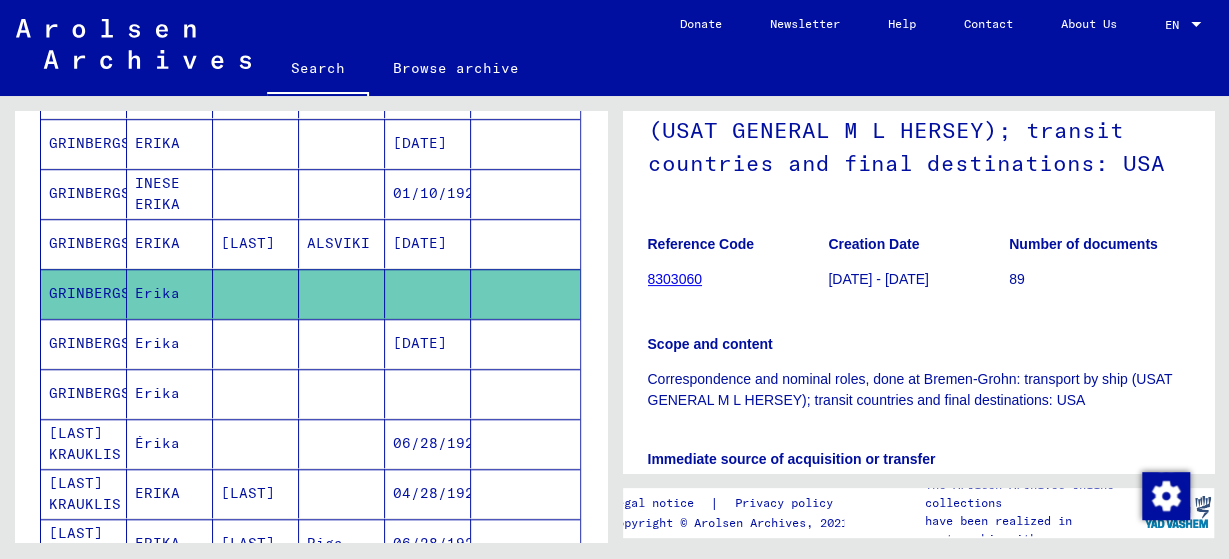 scroll, scrollTop: 416, scrollLeft: 0, axis: vertical 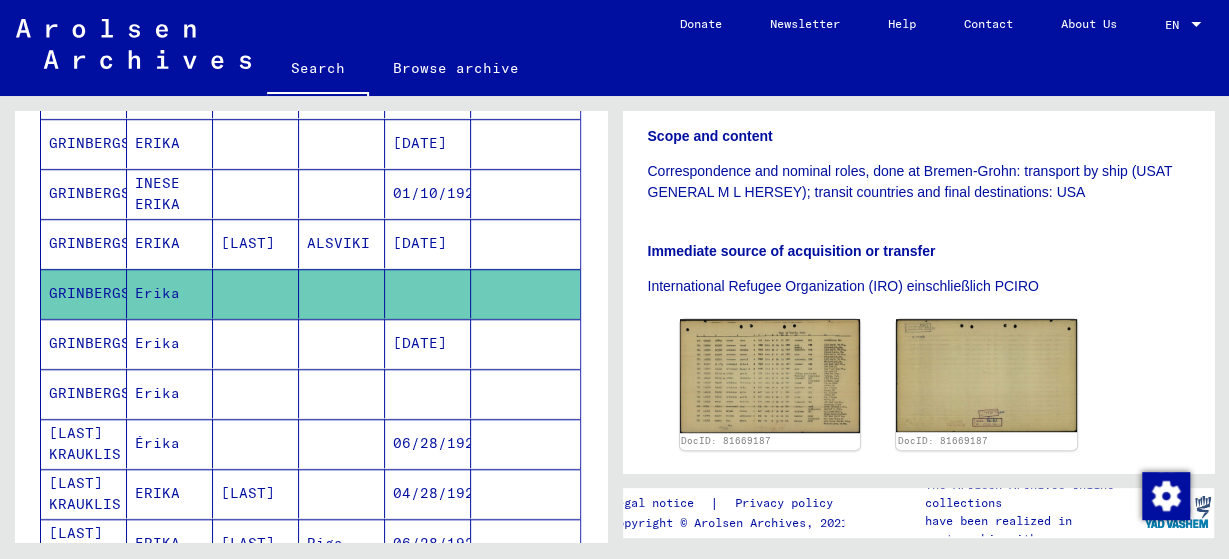 click on "GRINBERGS" at bounding box center [84, 293] 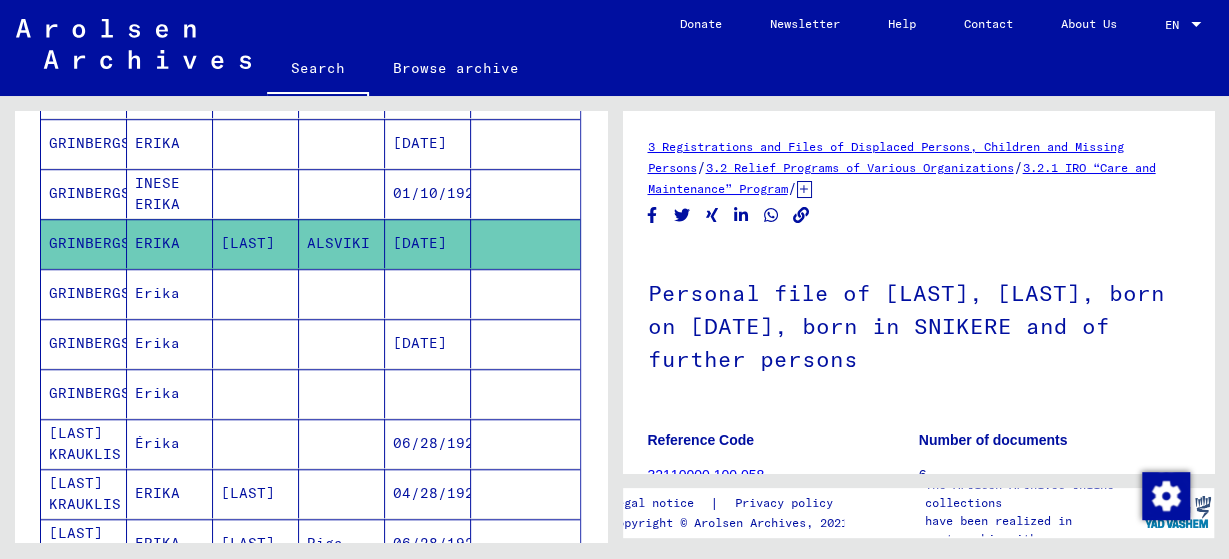 click on "GRINBERGS" at bounding box center [84, 243] 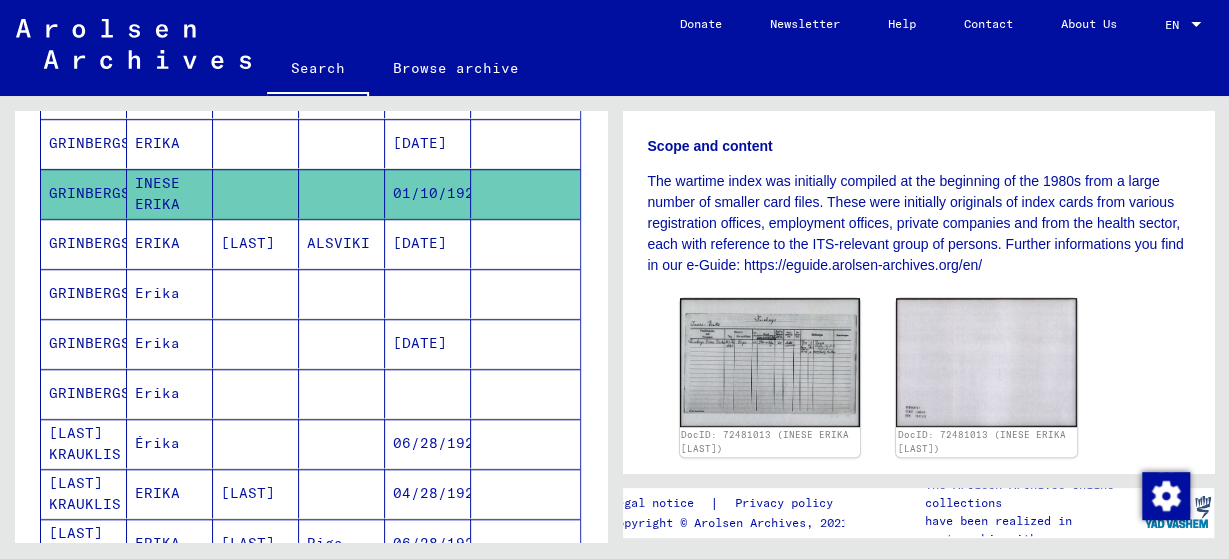 scroll, scrollTop: 520, scrollLeft: 0, axis: vertical 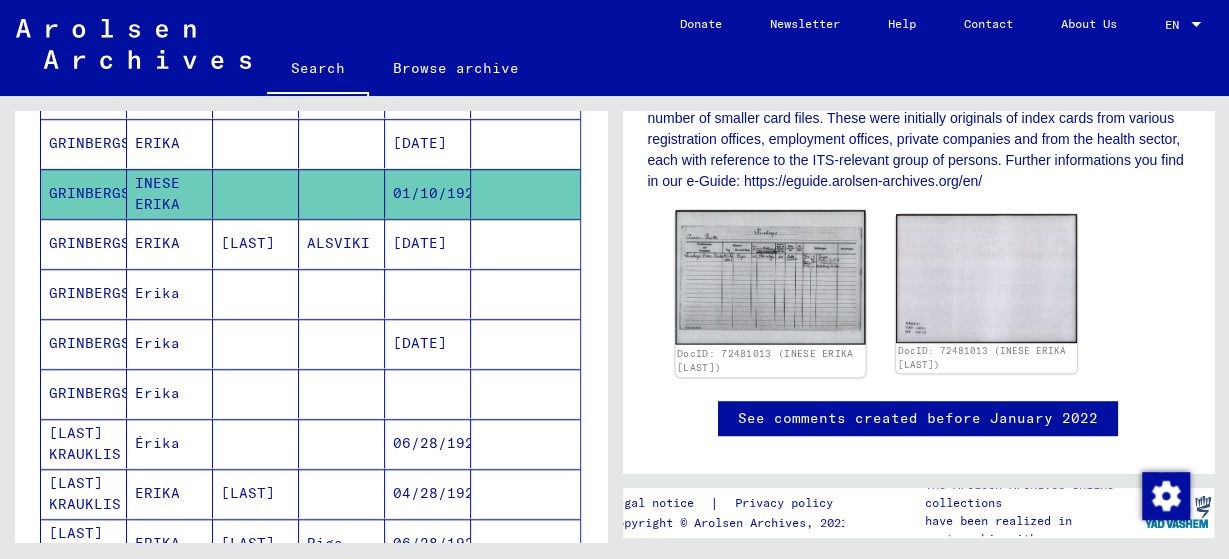 click 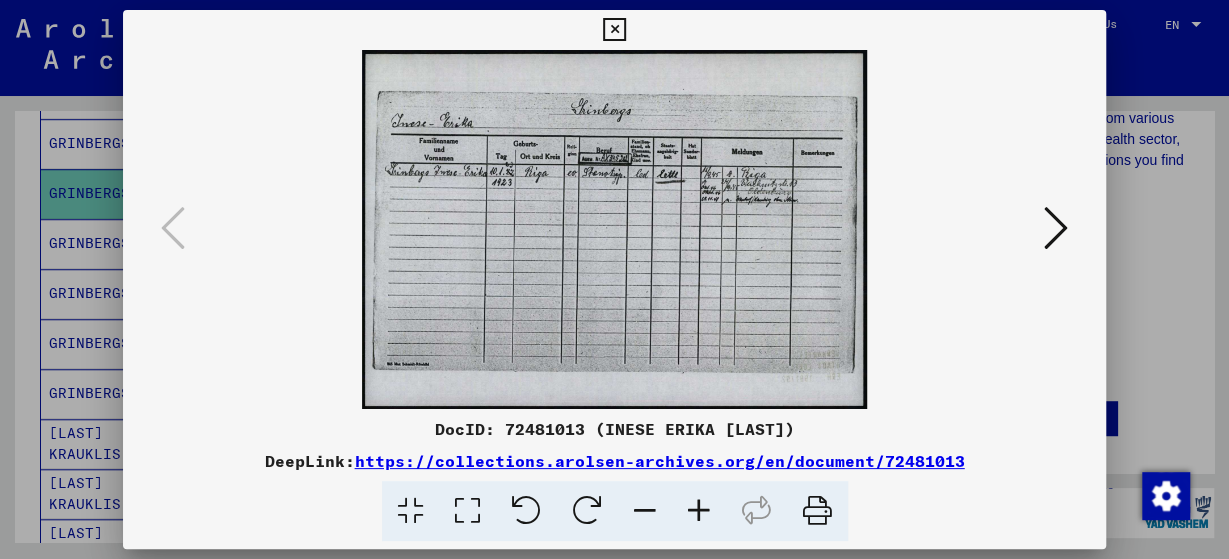 click at bounding box center (614, 30) 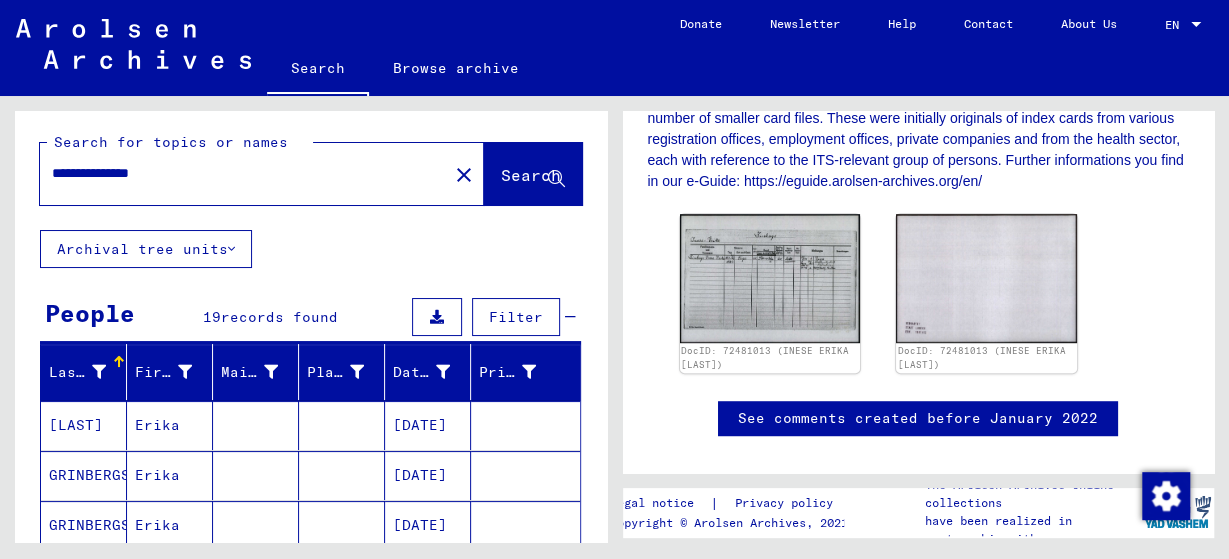 scroll, scrollTop: 0, scrollLeft: 0, axis: both 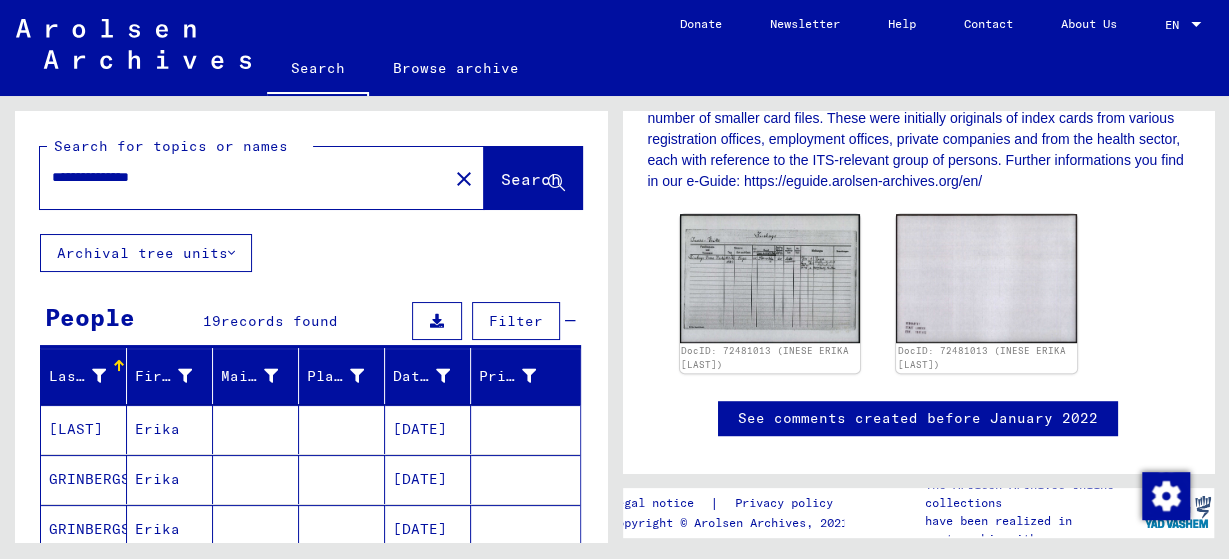 drag, startPoint x: 235, startPoint y: 179, endPoint x: 156, endPoint y: 179, distance: 79 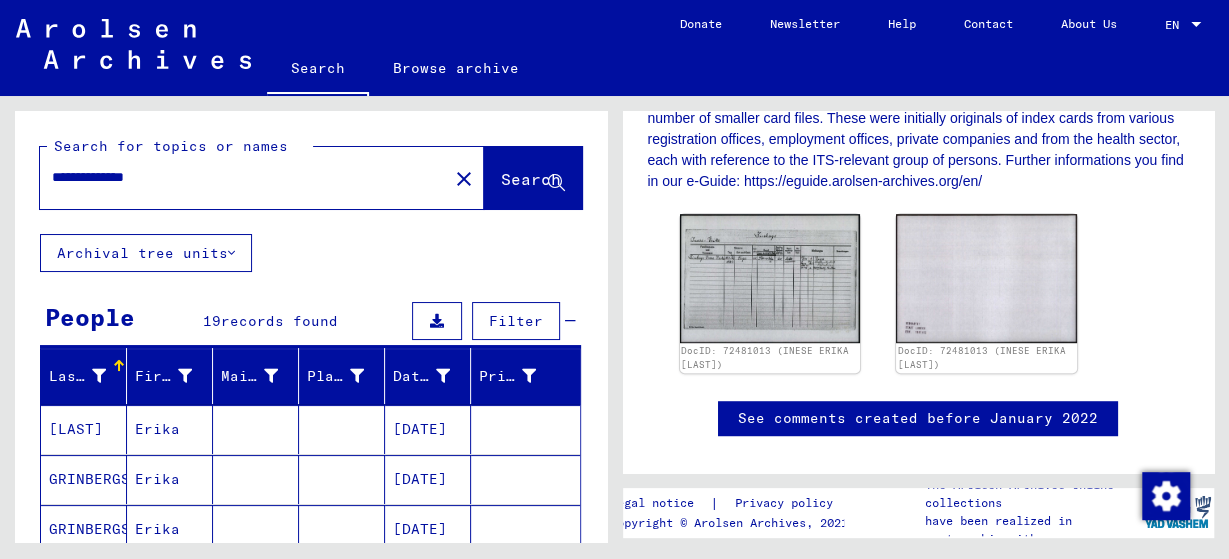 scroll, scrollTop: 0, scrollLeft: 0, axis: both 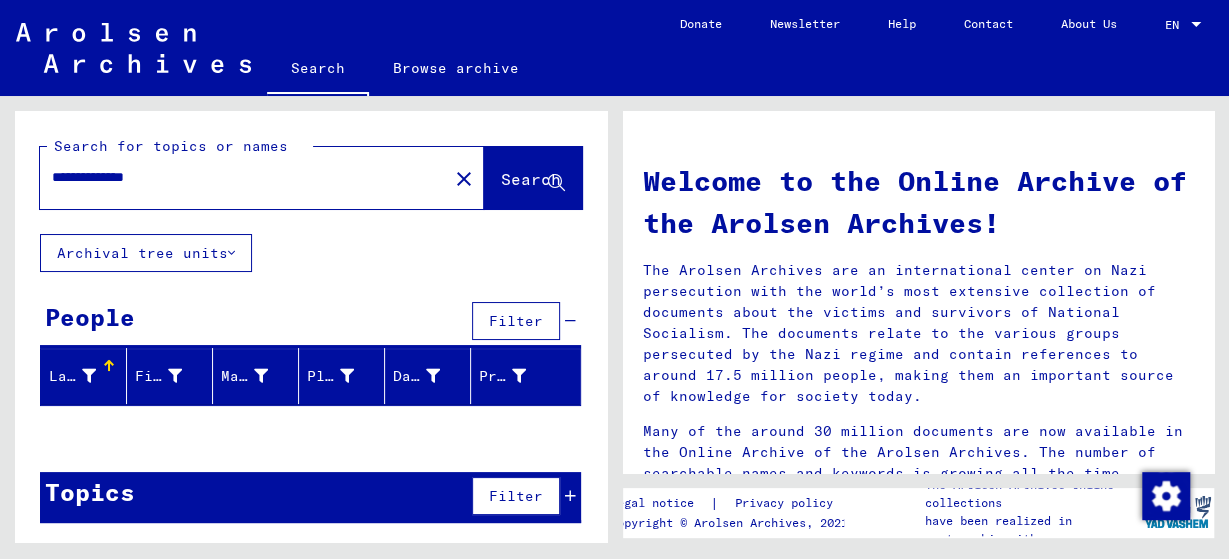 click on "**********" at bounding box center (238, 177) 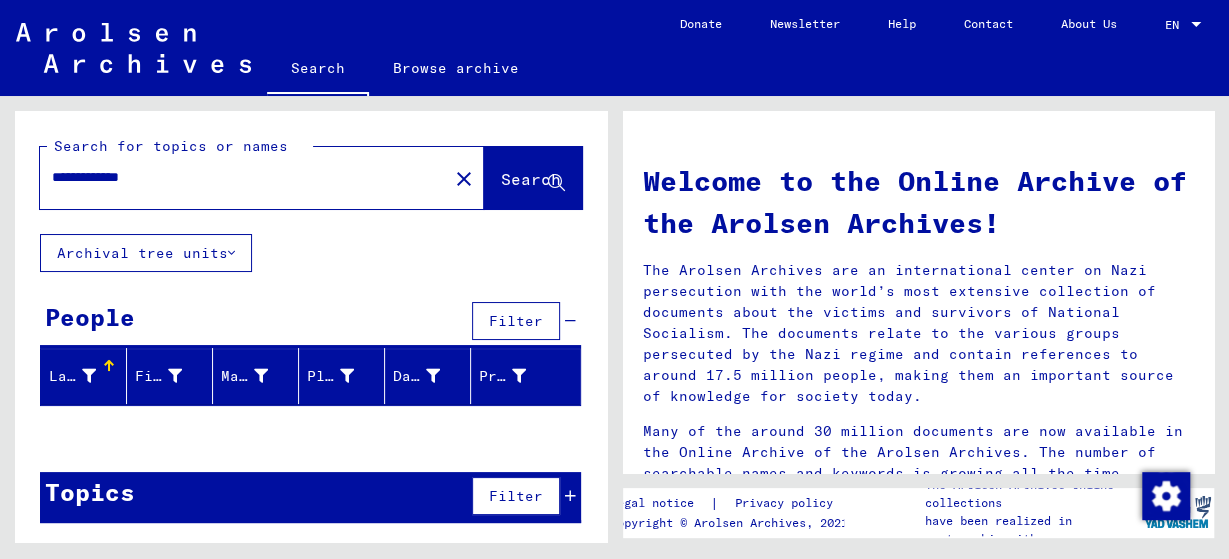 type on "**********" 